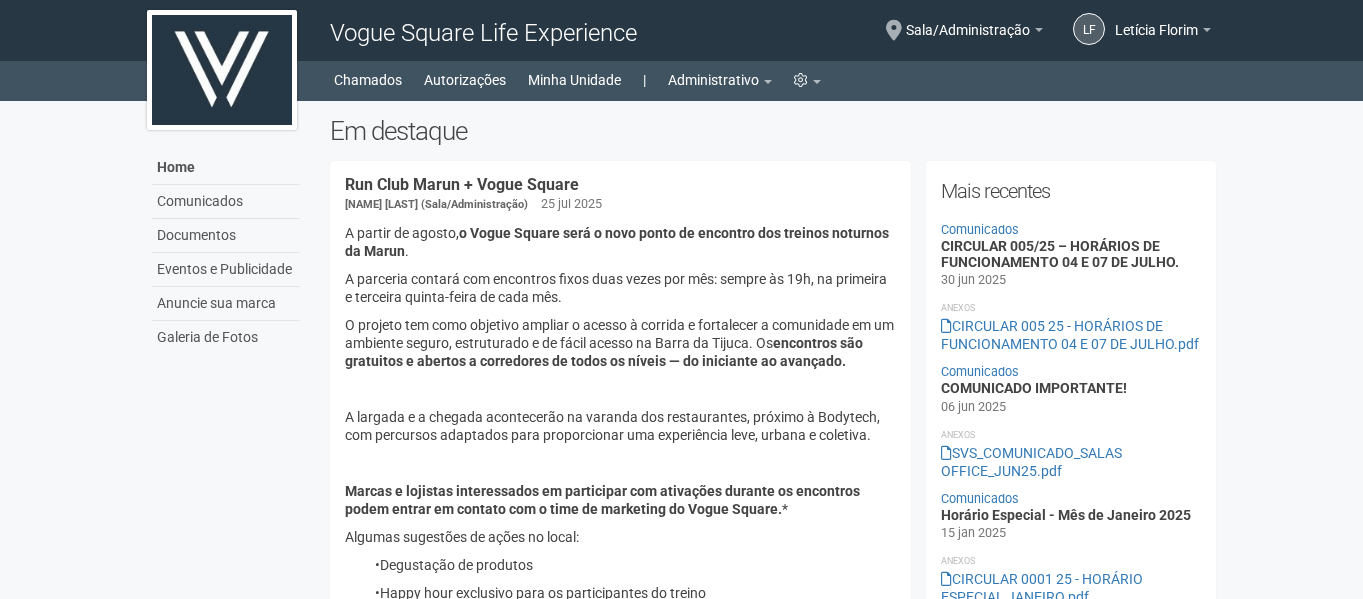 scroll, scrollTop: 0, scrollLeft: 0, axis: both 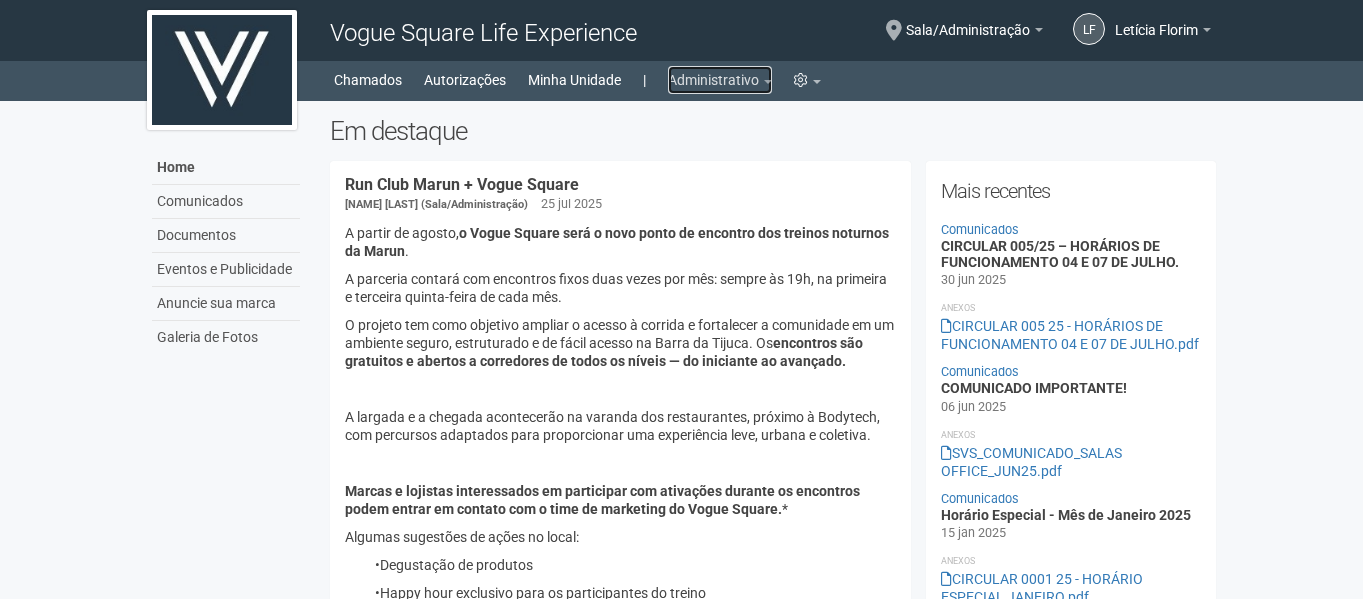 drag, startPoint x: 726, startPoint y: 72, endPoint x: 730, endPoint y: 83, distance: 11.7046995 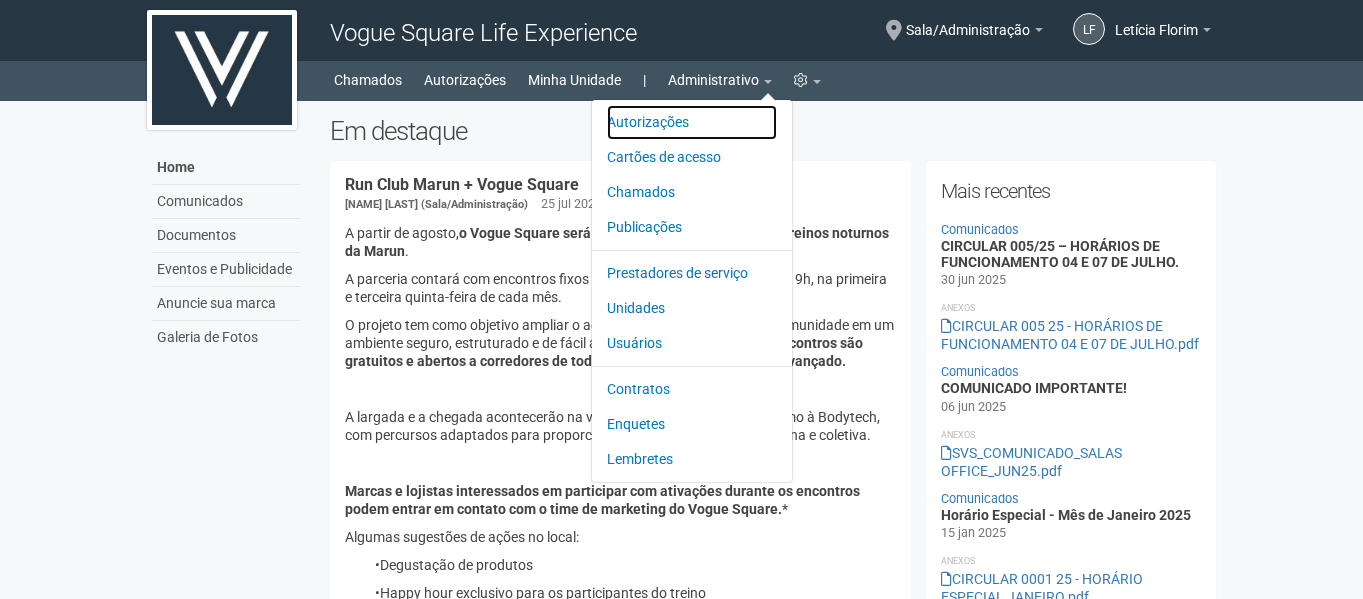 click on "Autorizações" at bounding box center [692, 122] 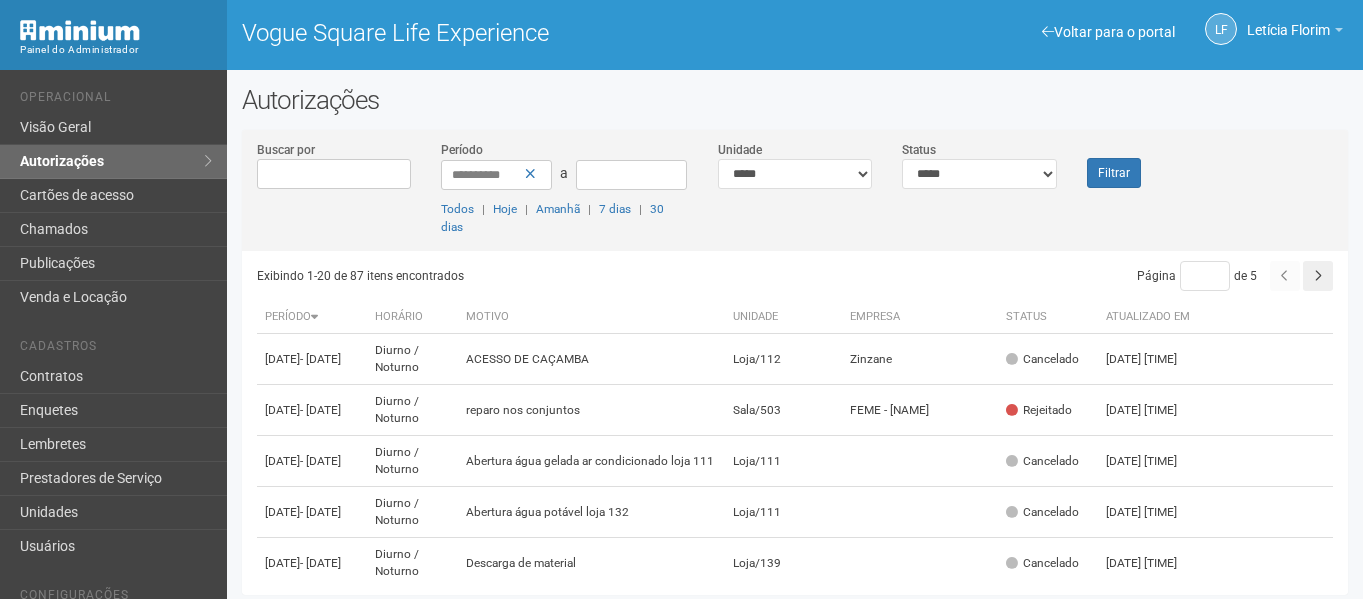 scroll, scrollTop: 0, scrollLeft: 0, axis: both 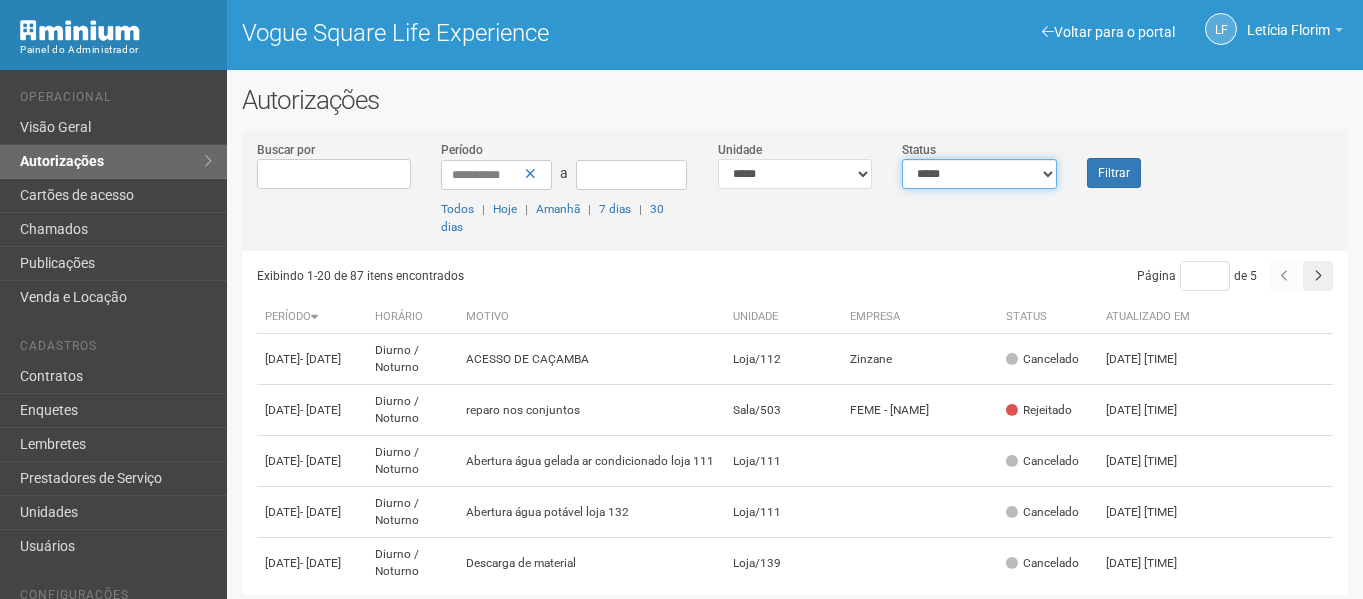drag, startPoint x: 992, startPoint y: 159, endPoint x: 988, endPoint y: 175, distance: 16.492422 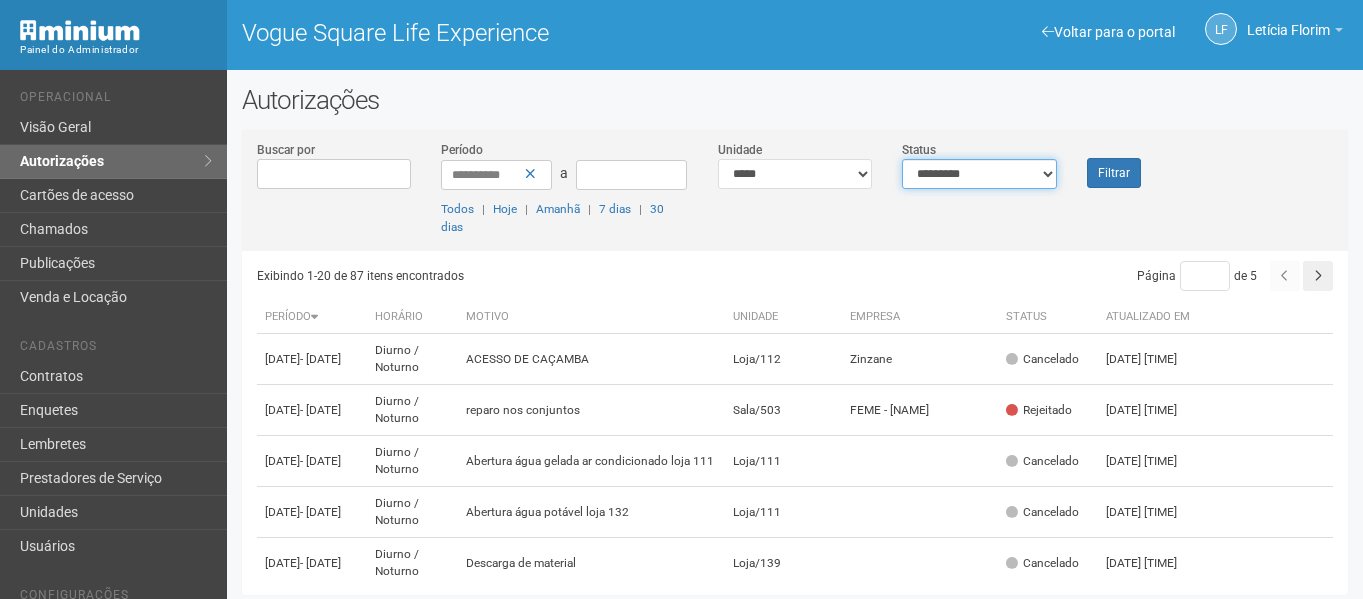 click on "**********" at bounding box center [979, 174] 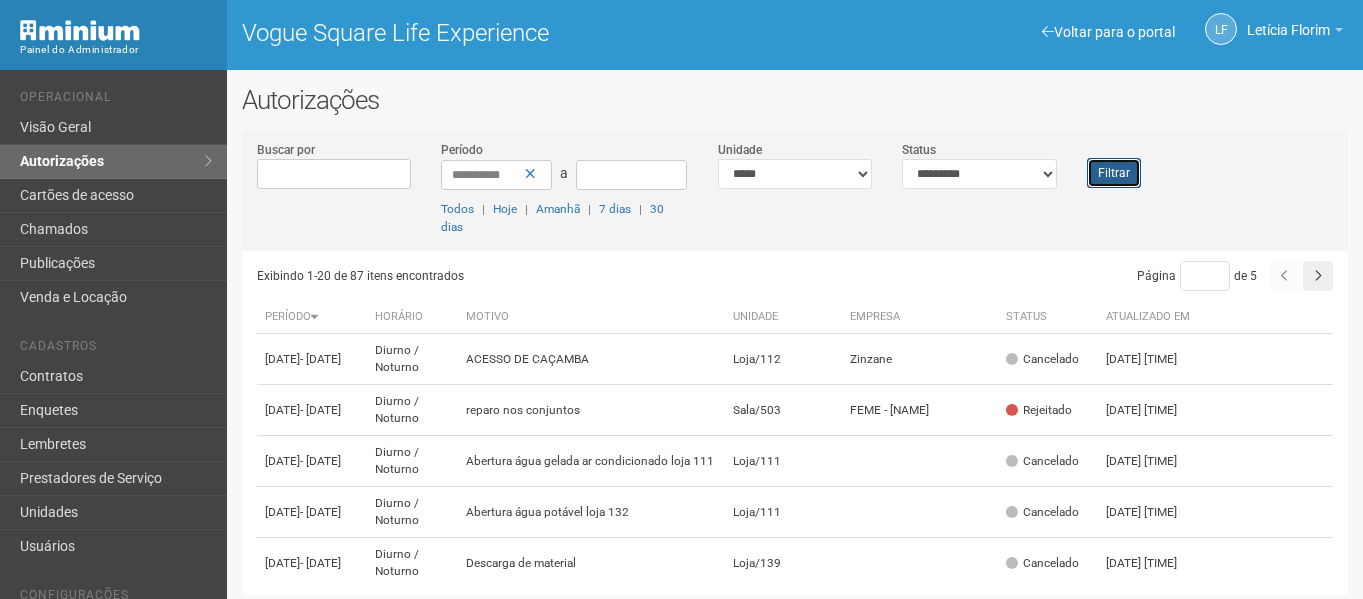 click on "Filtrar" at bounding box center [1114, 173] 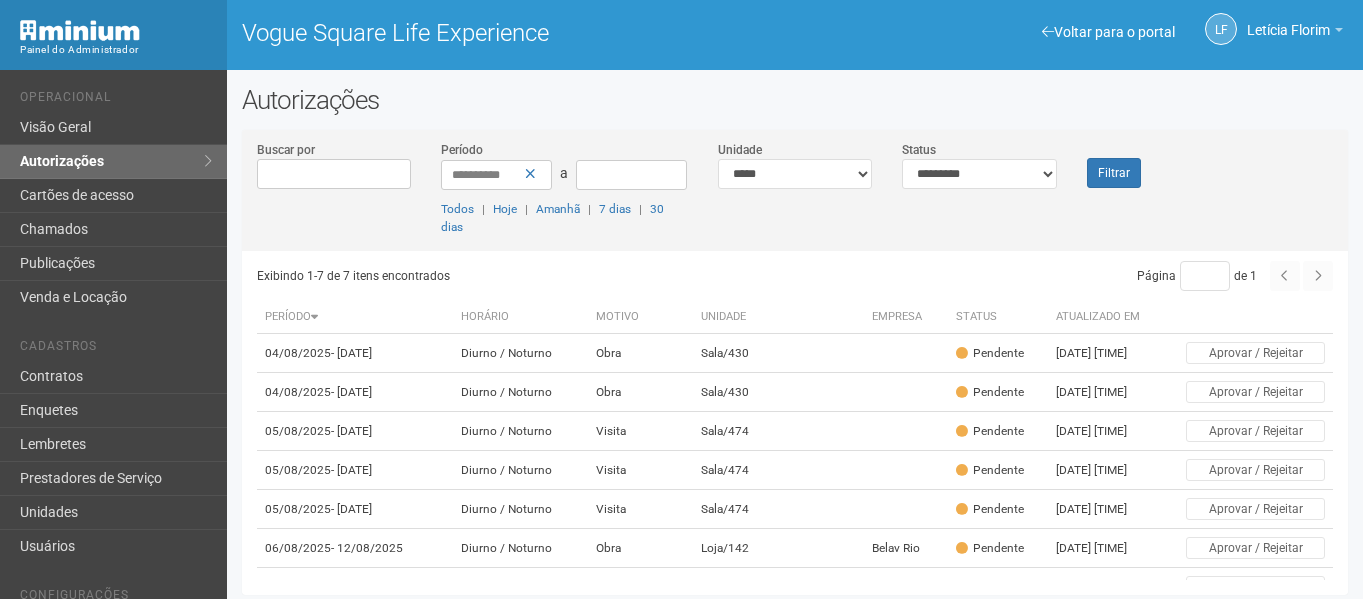 scroll, scrollTop: 0, scrollLeft: 0, axis: both 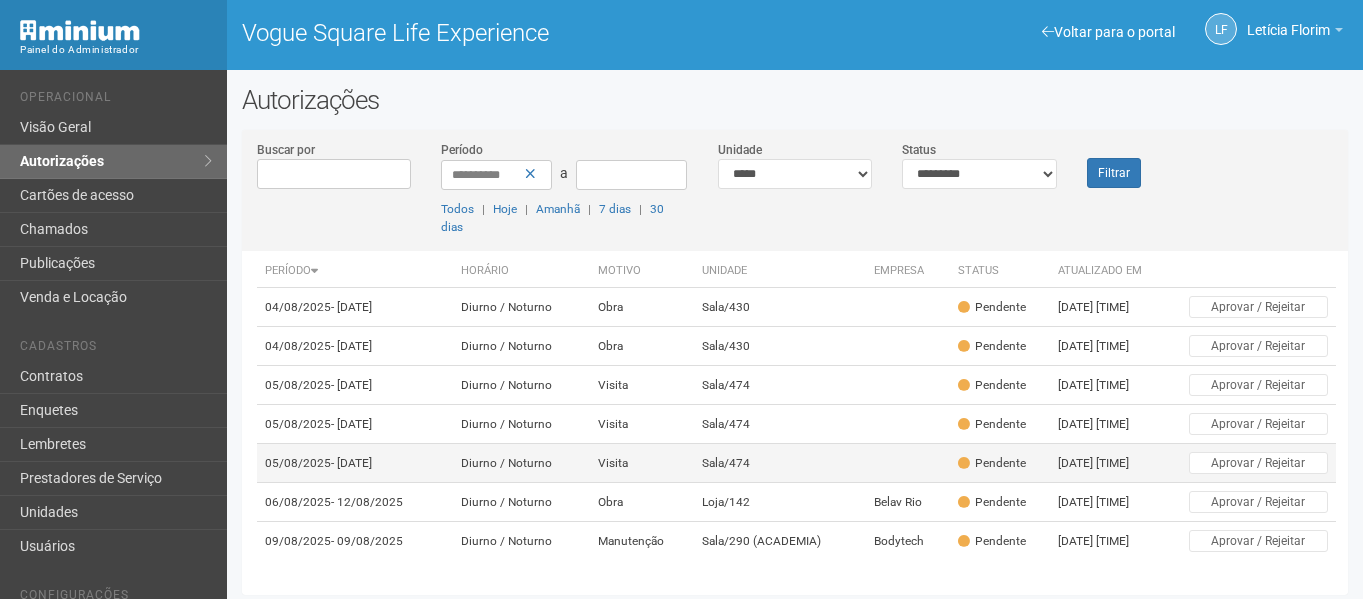 click on "Sala/474" at bounding box center [780, 463] 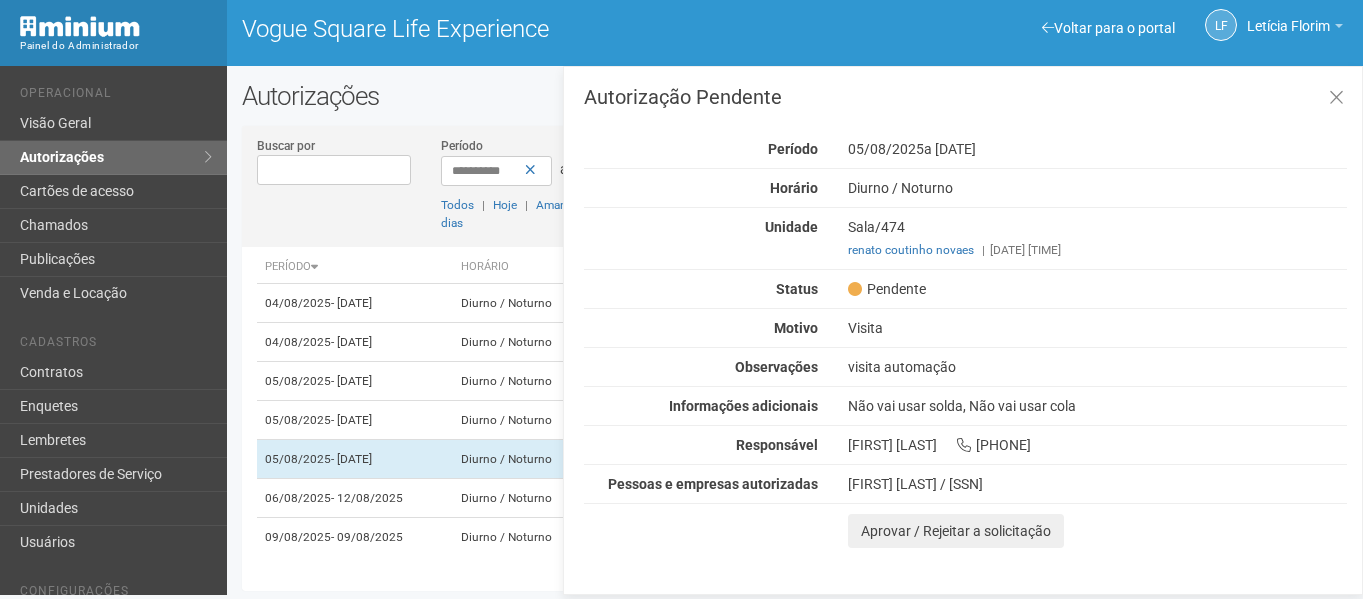 scroll, scrollTop: 5, scrollLeft: 0, axis: vertical 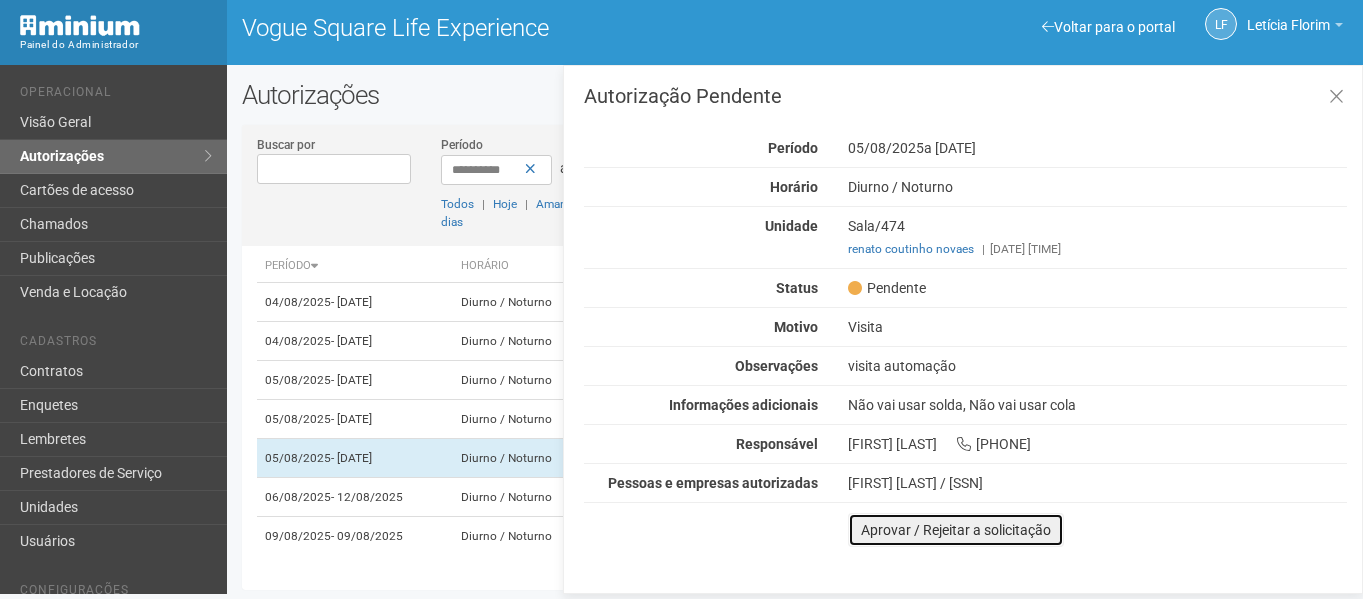 click on "Aprovar / Rejeitar a solicitação" at bounding box center (956, 530) 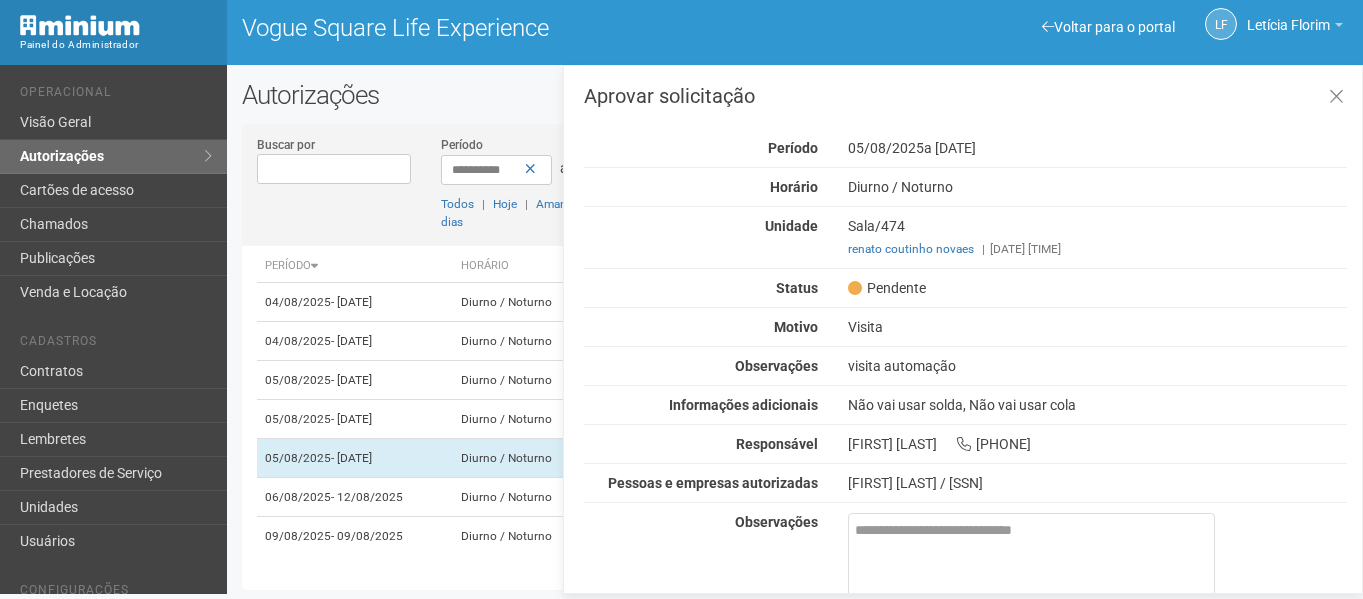 scroll, scrollTop: 97, scrollLeft: 0, axis: vertical 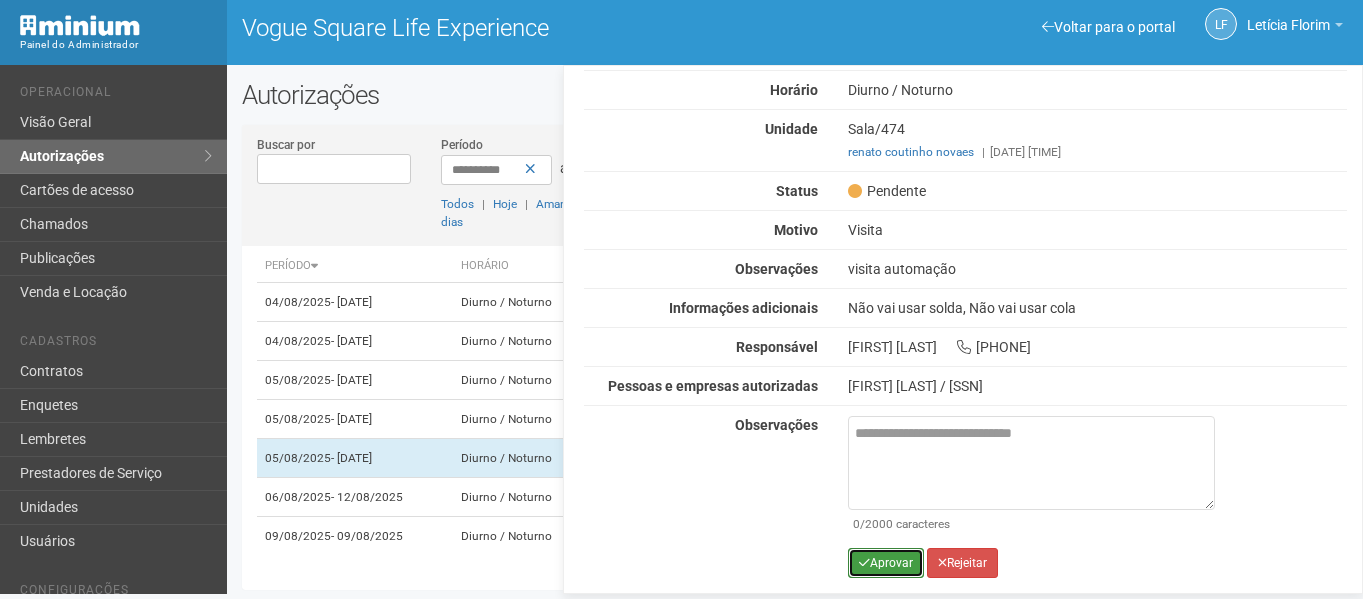 click on "Aprovar" at bounding box center [886, 563] 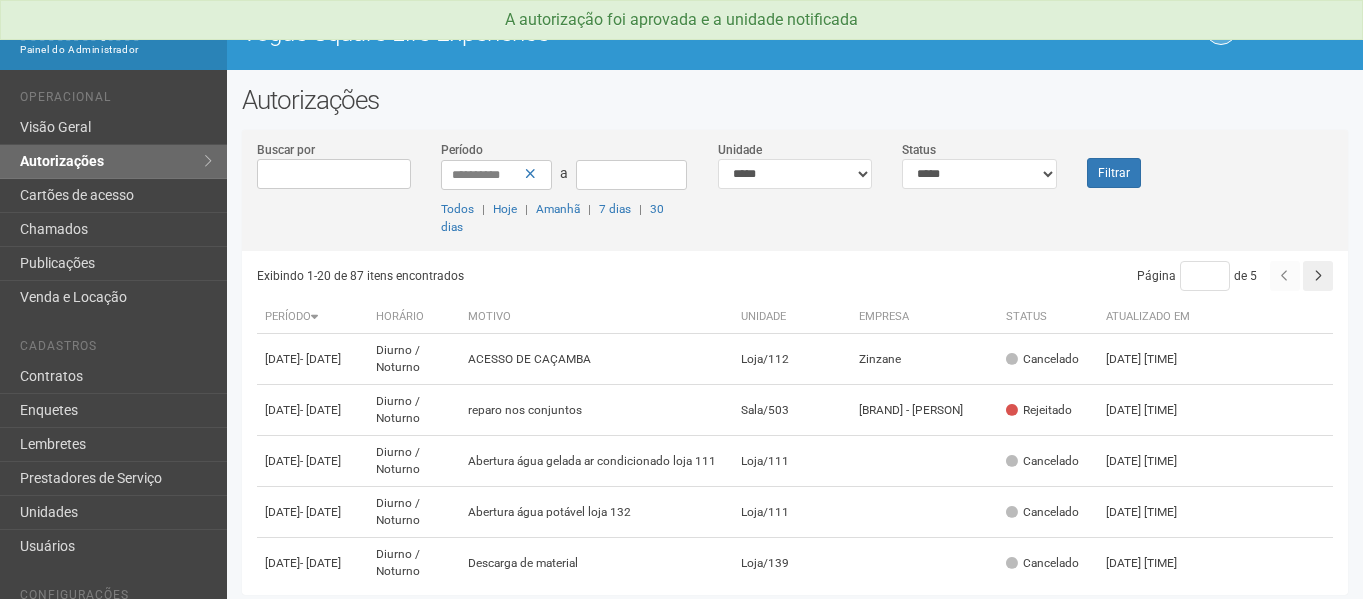 scroll, scrollTop: 0, scrollLeft: 0, axis: both 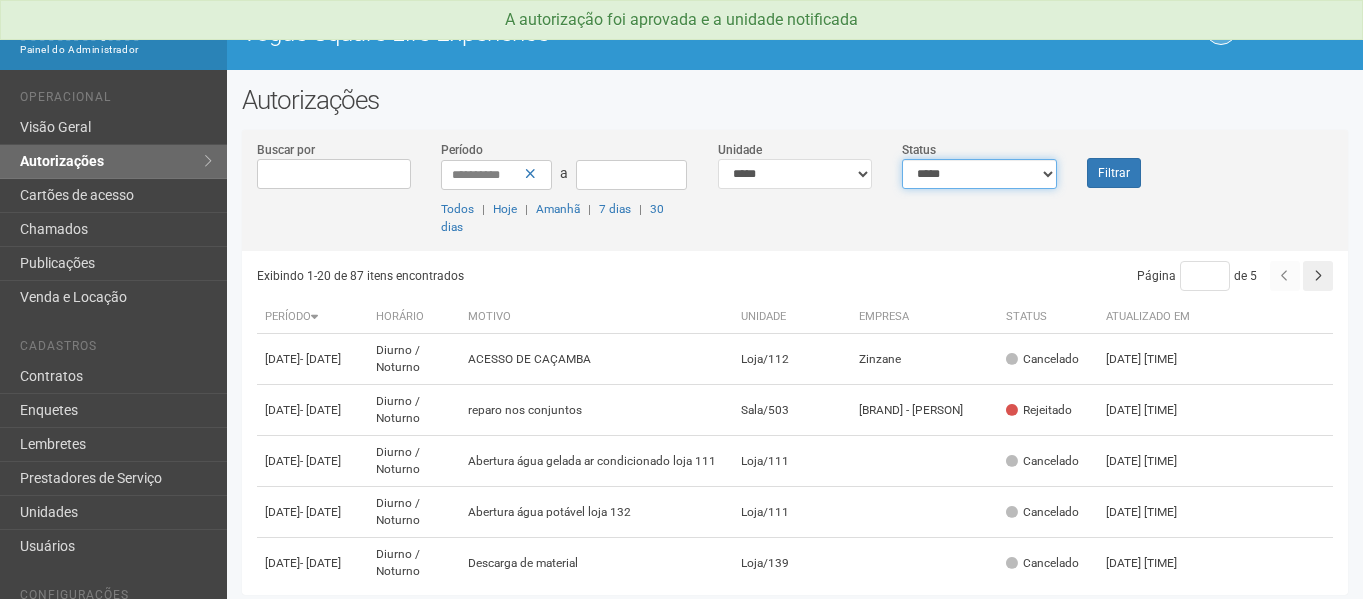 click on "**********" at bounding box center (979, 174) 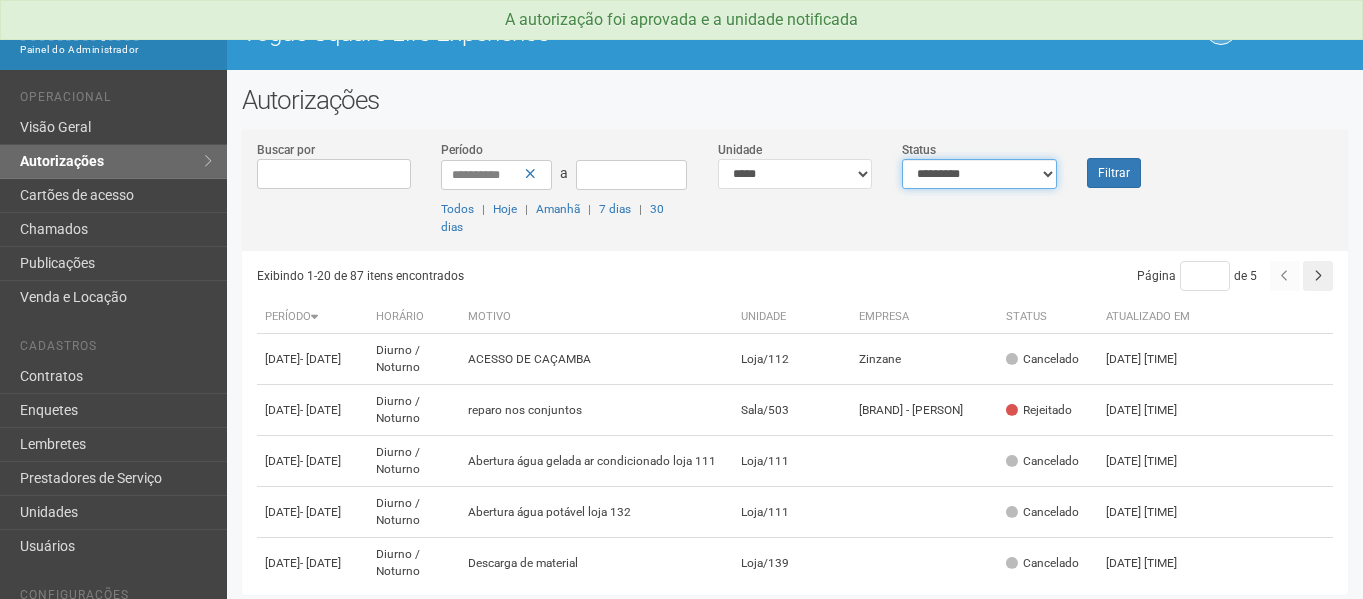 click on "**********" at bounding box center (979, 174) 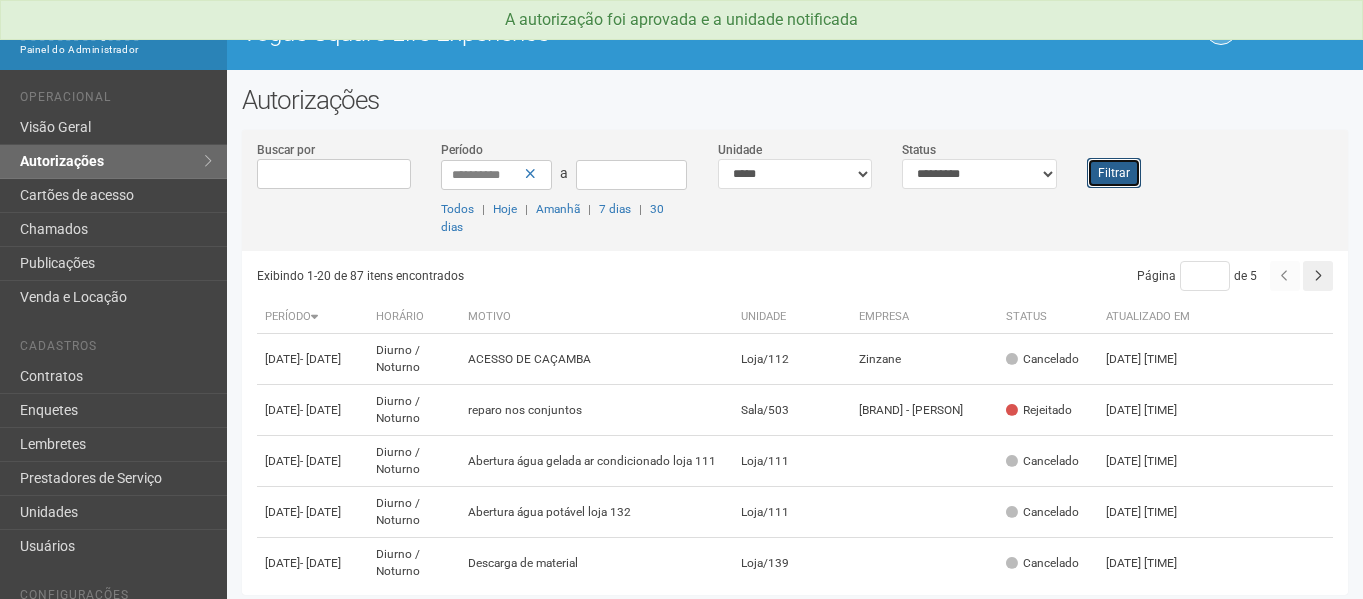 click on "Filtrar" at bounding box center (1114, 173) 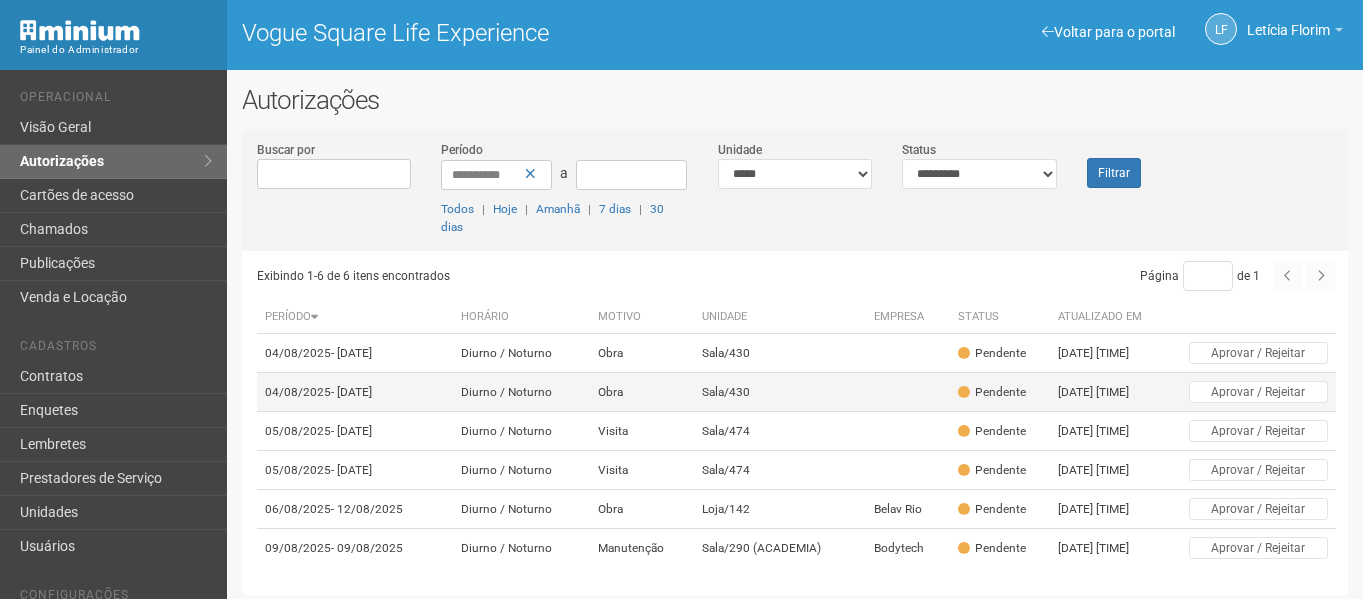 scroll, scrollTop: 0, scrollLeft: 0, axis: both 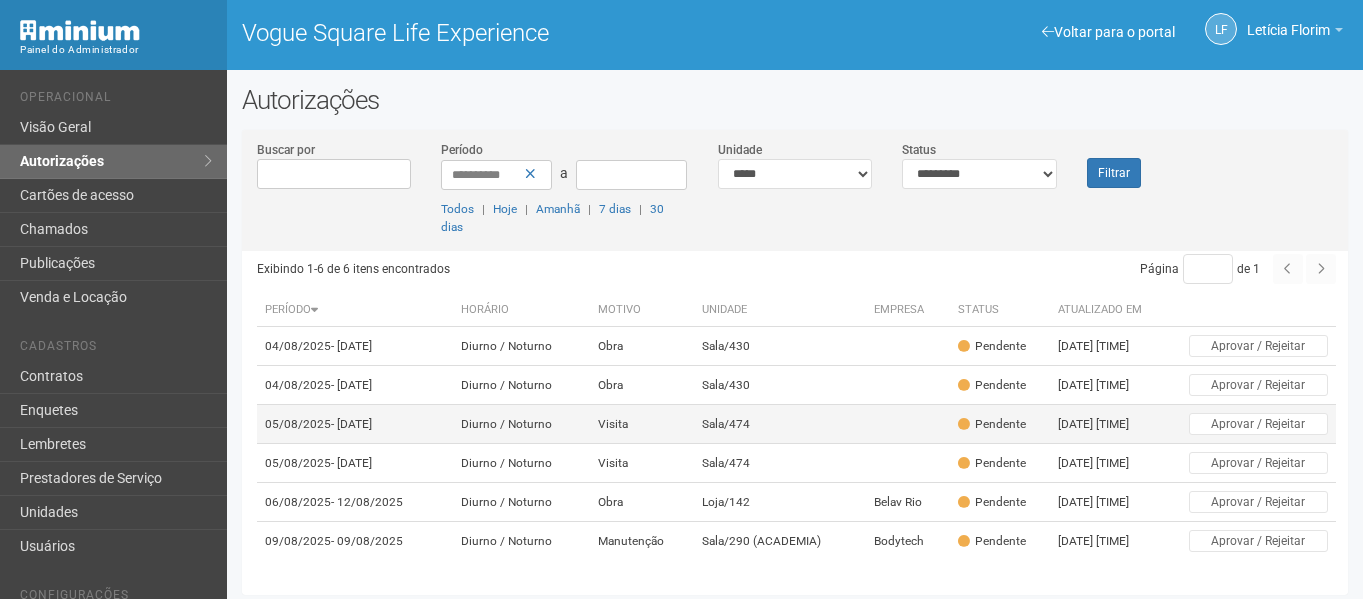 click on "Sala/474" at bounding box center [780, 424] 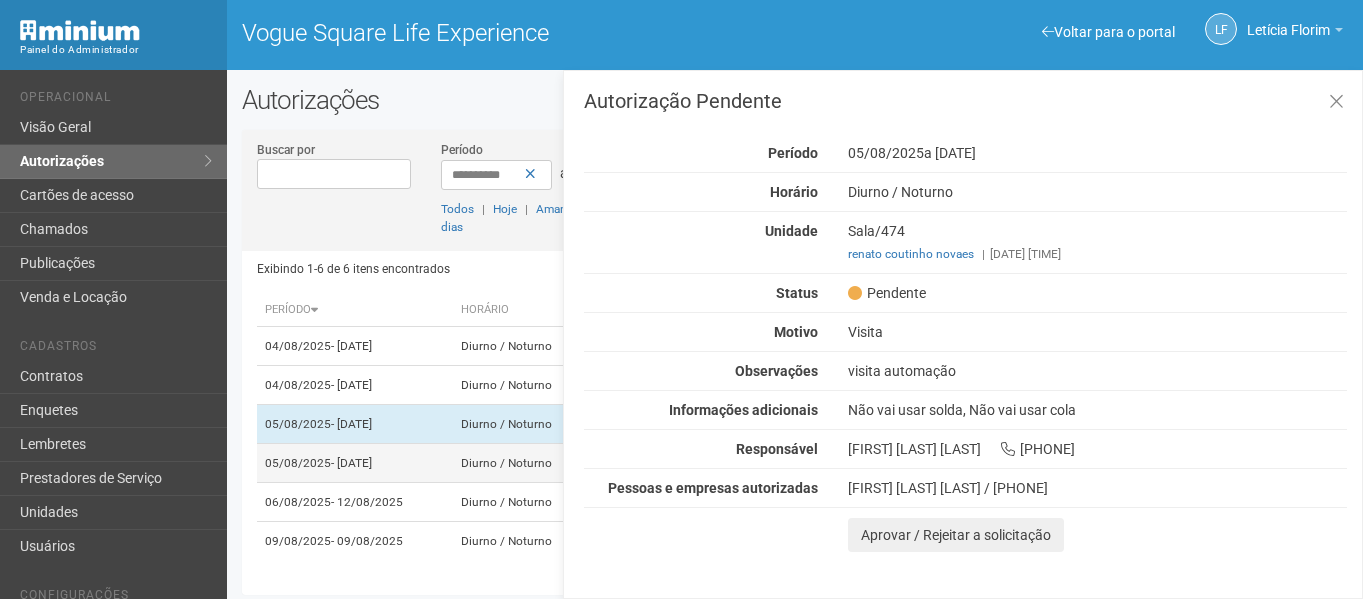 click on "Diurno / Noturno" at bounding box center (521, 463) 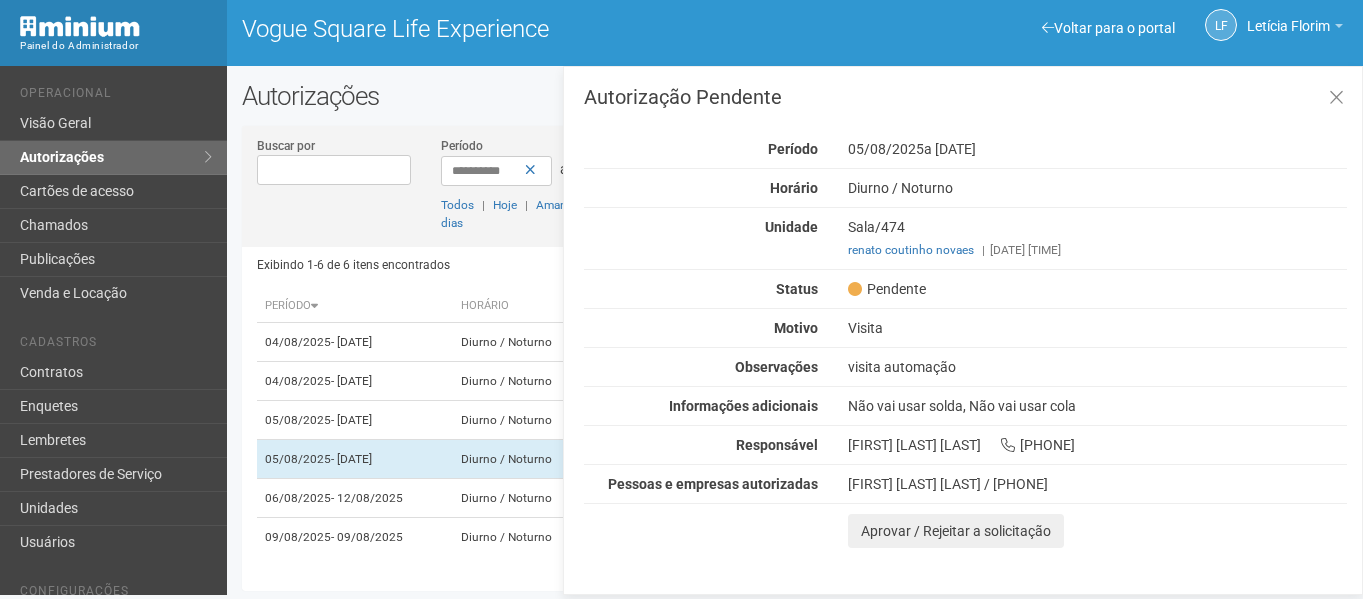 scroll, scrollTop: 5, scrollLeft: 0, axis: vertical 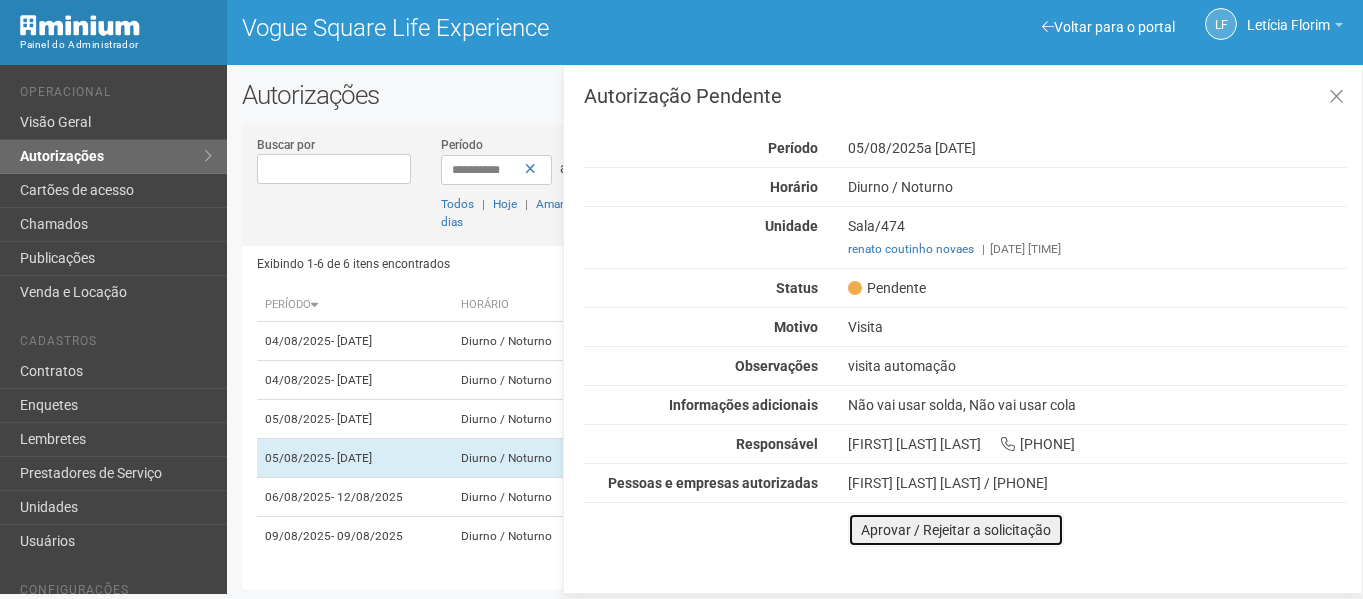 click on "Aprovar / Rejeitar a solicitação" at bounding box center (956, 530) 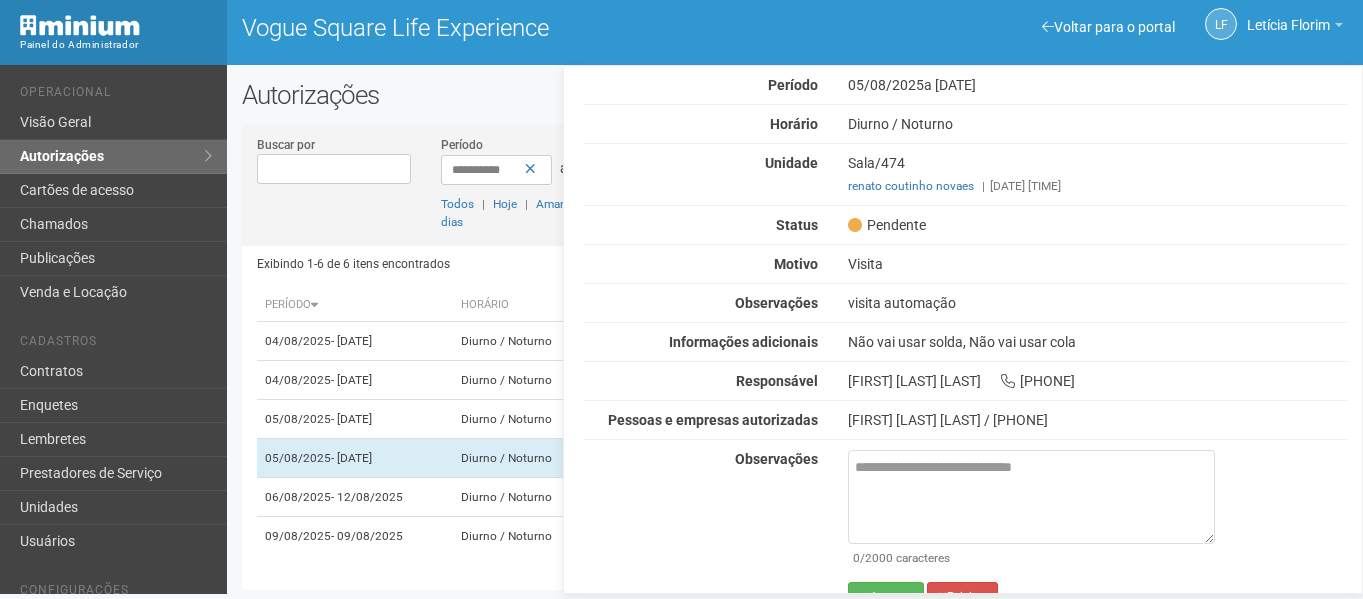scroll, scrollTop: 97, scrollLeft: 0, axis: vertical 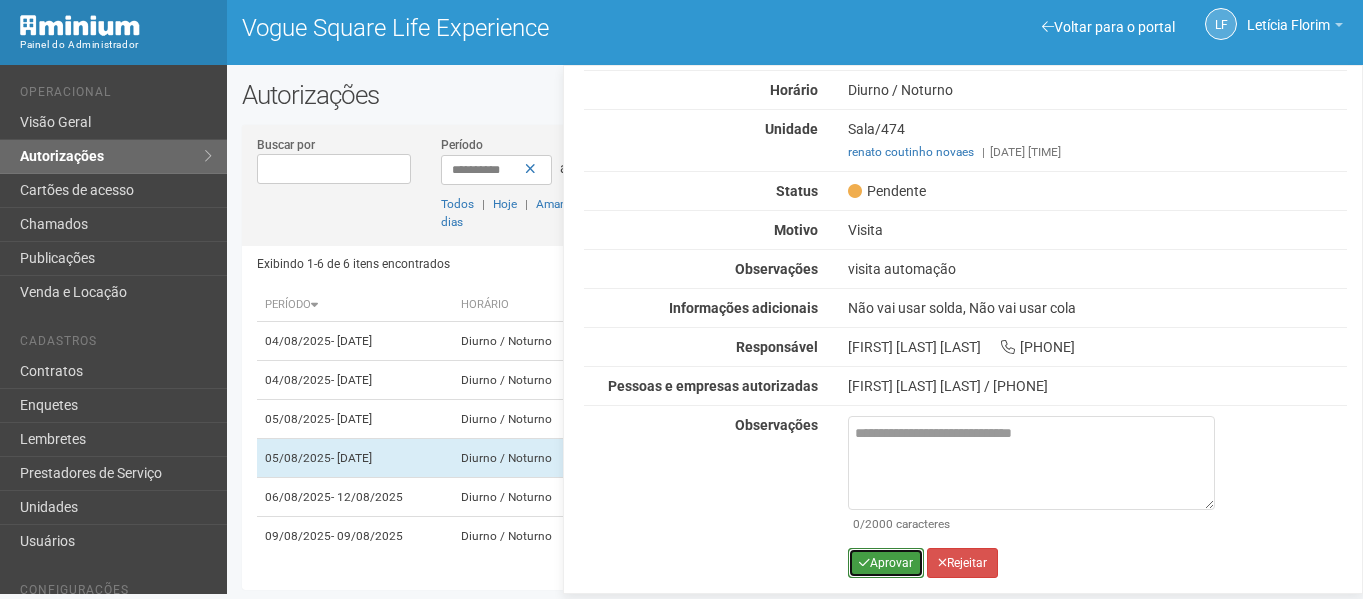 click on "Aprovar" at bounding box center (886, 563) 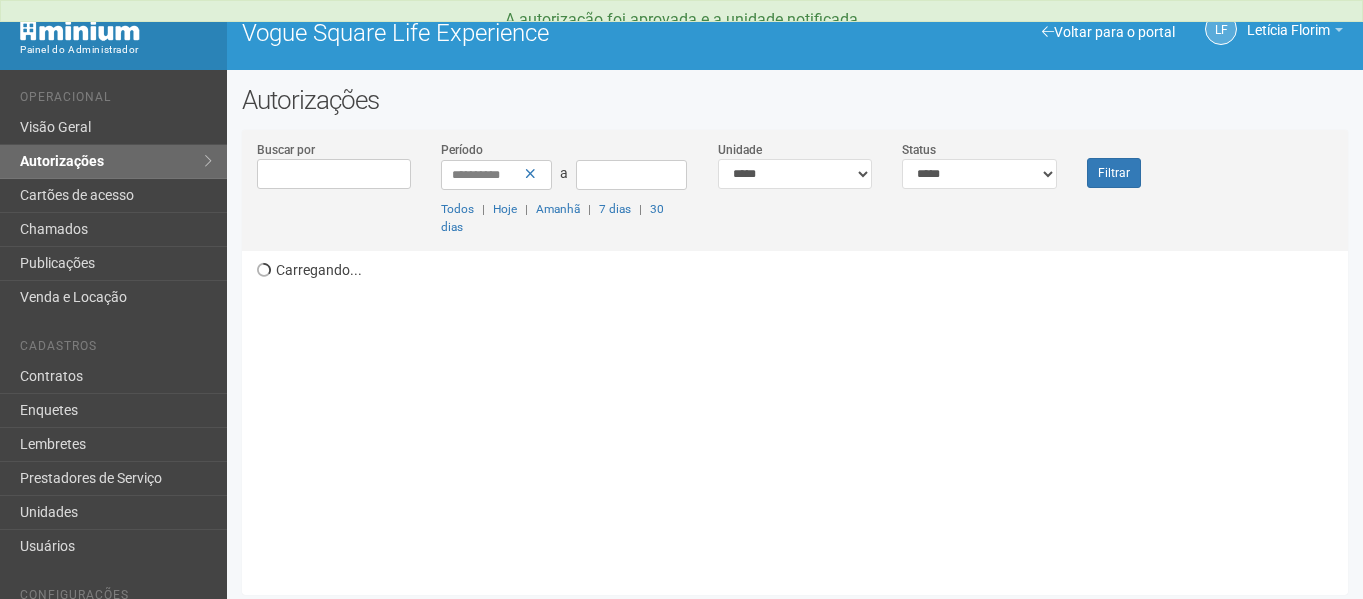 scroll, scrollTop: 0, scrollLeft: 0, axis: both 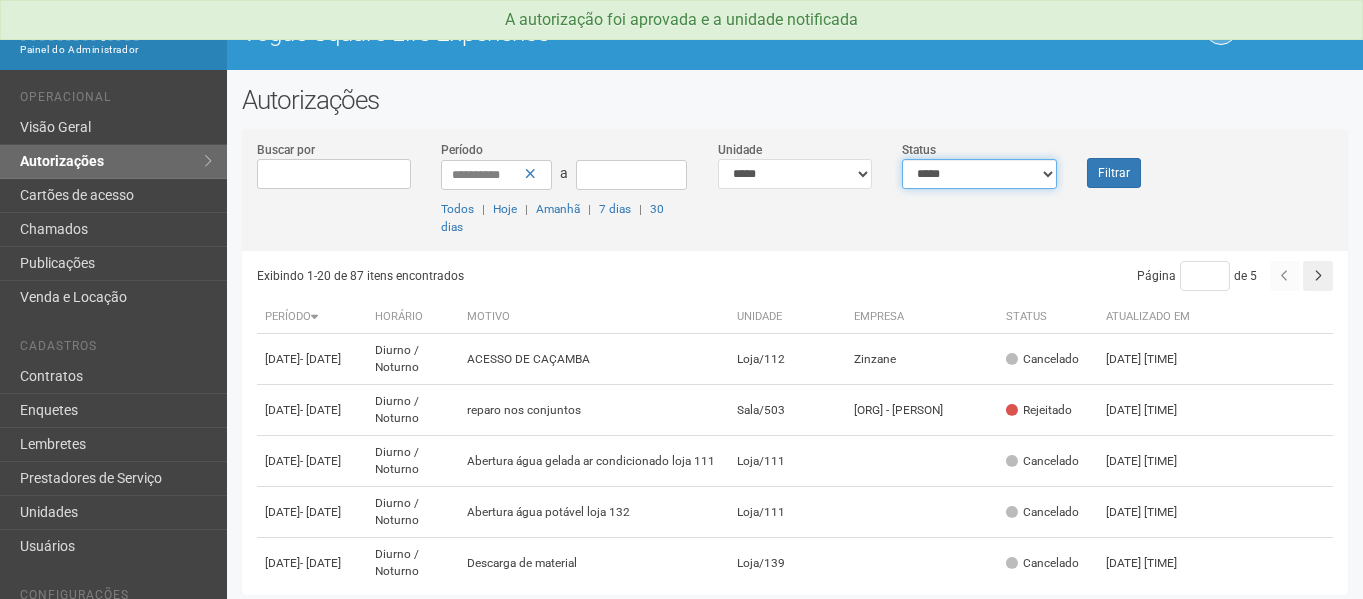 click on "**********" at bounding box center (979, 174) 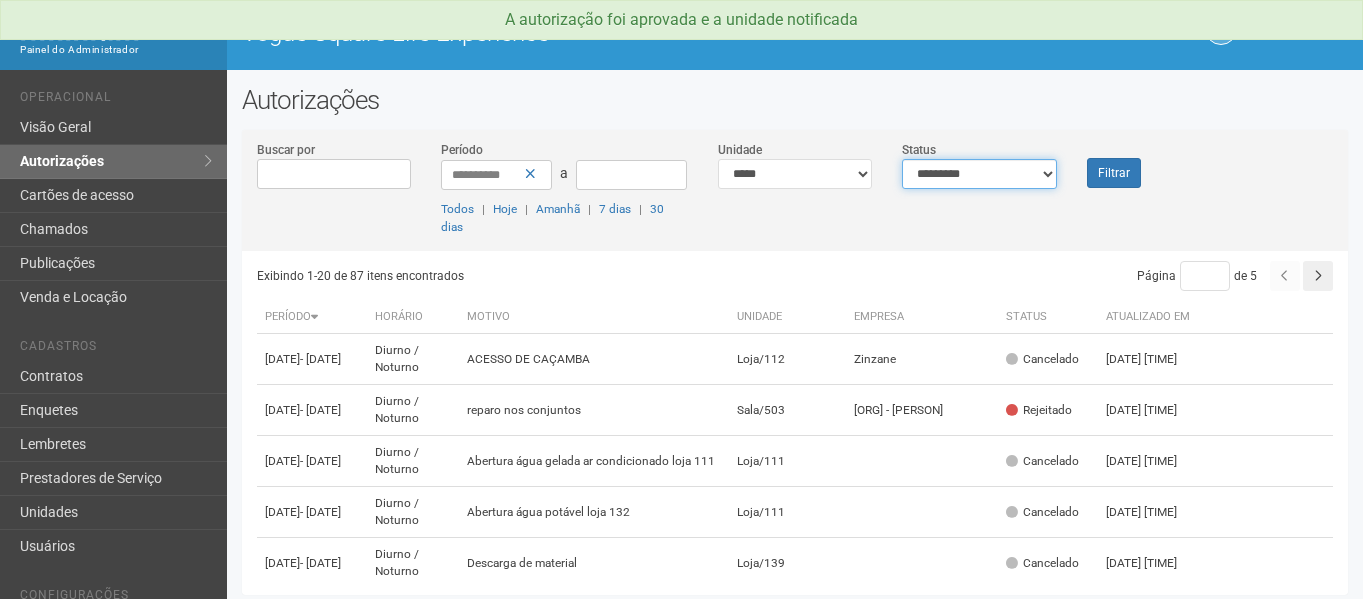 click on "**********" at bounding box center [979, 174] 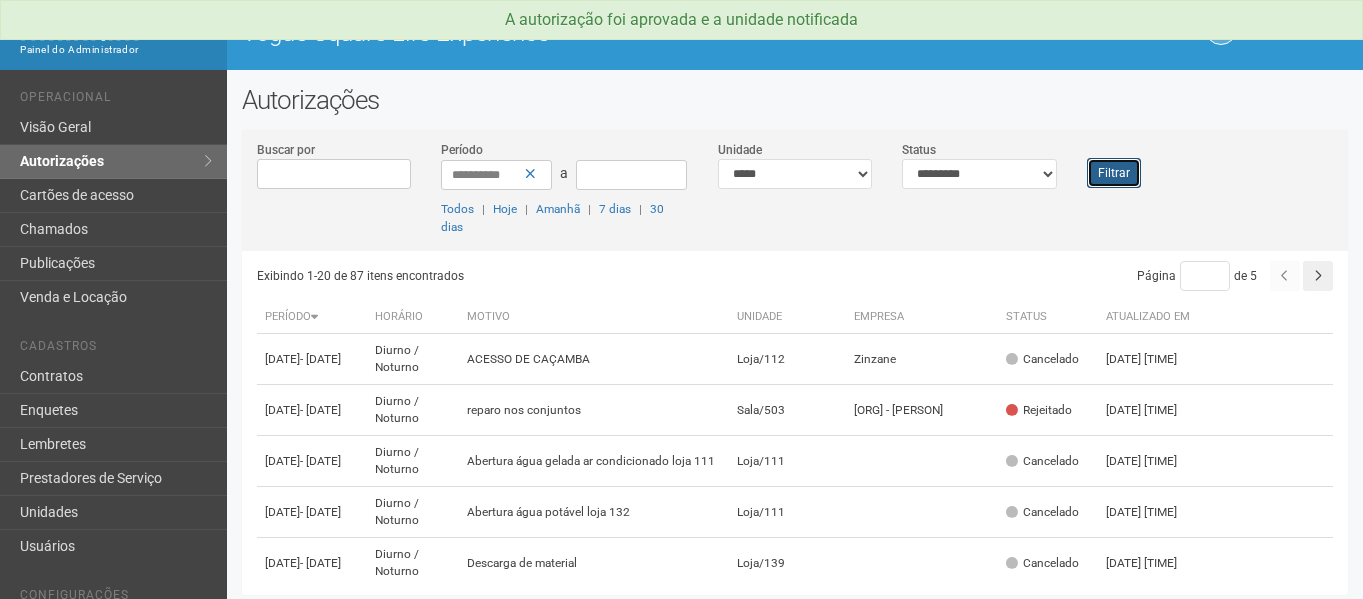click on "Filtrar" at bounding box center [1114, 173] 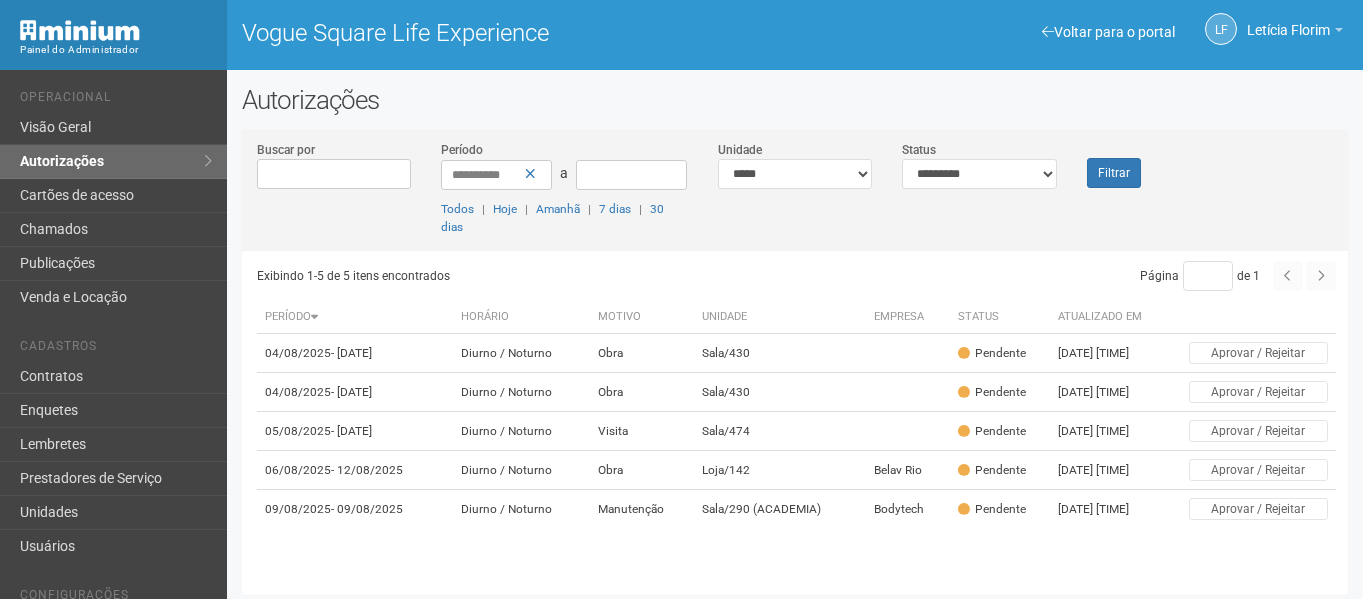 scroll, scrollTop: 0, scrollLeft: 0, axis: both 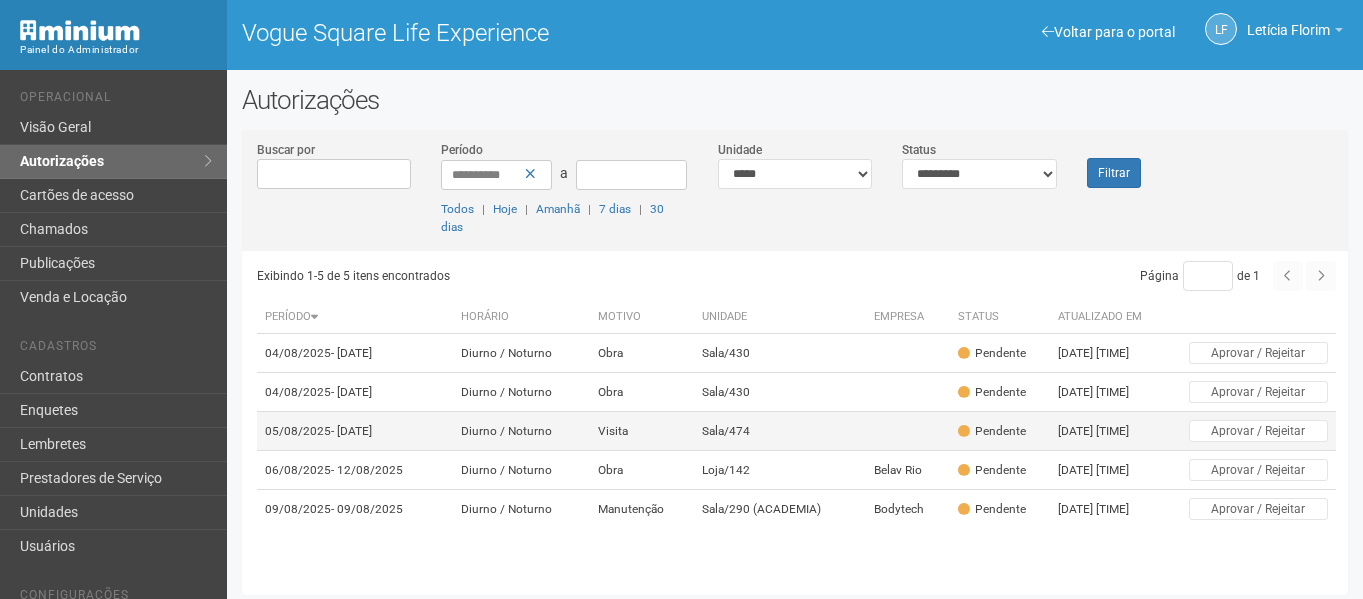 click on "Sala/474" at bounding box center (780, 431) 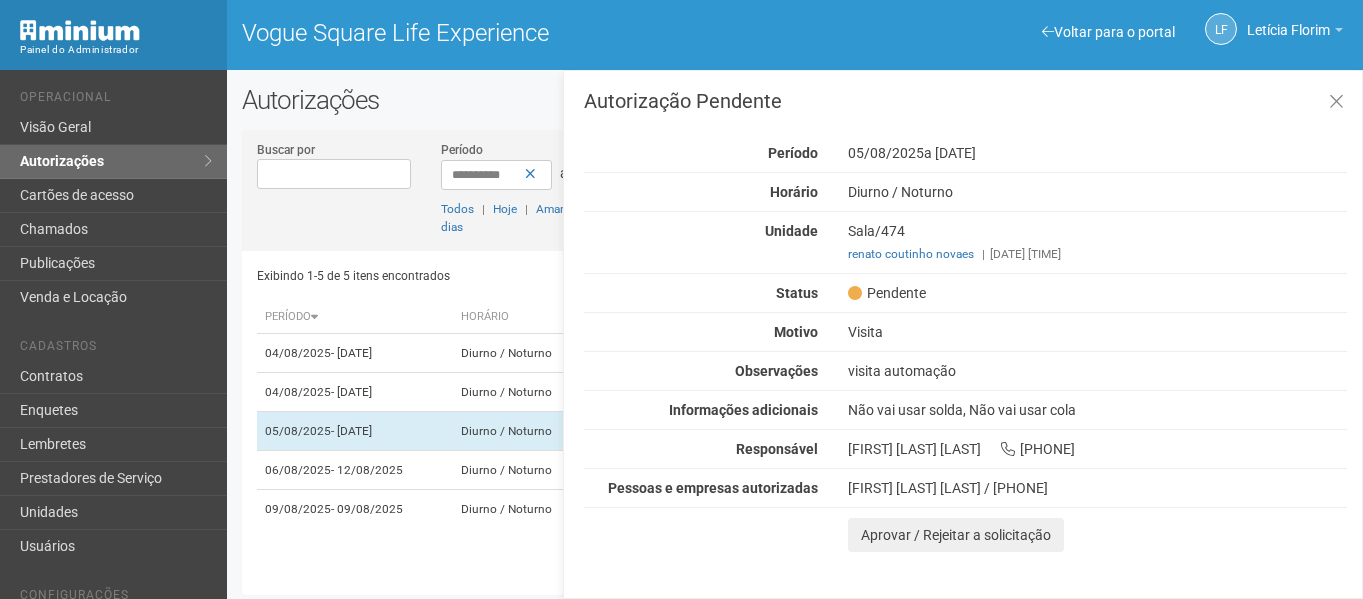 scroll, scrollTop: 5, scrollLeft: 0, axis: vertical 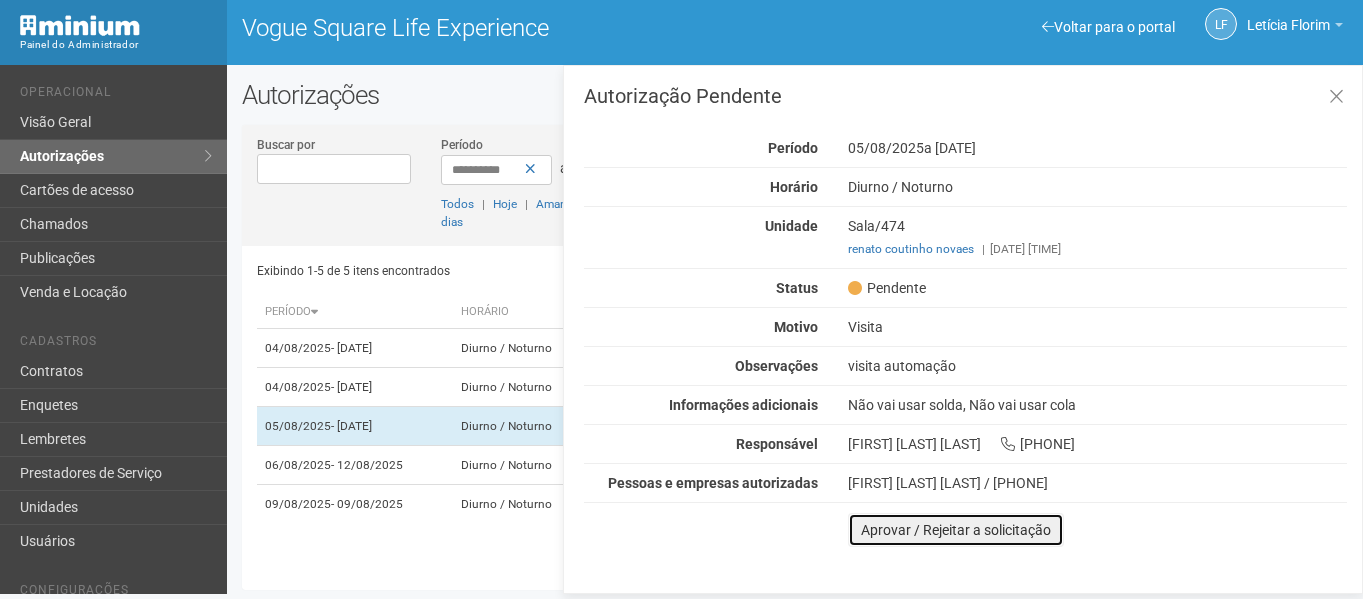 click on "Aprovar / Rejeitar a solicitação" at bounding box center [956, 530] 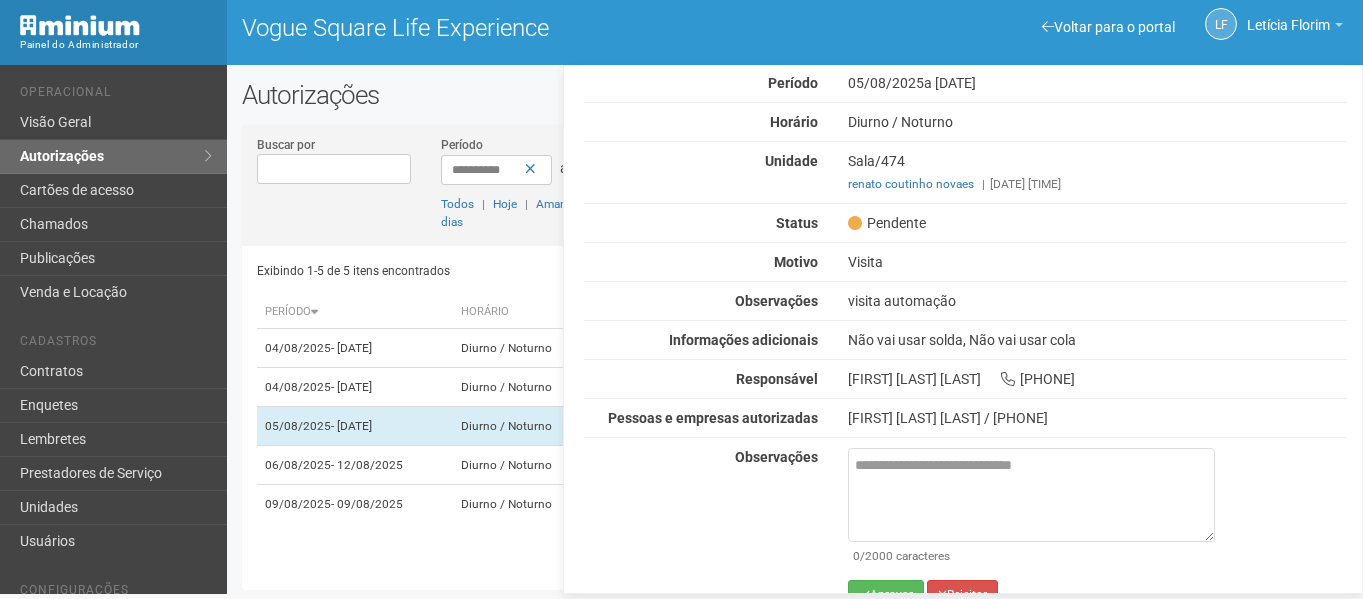 scroll, scrollTop: 97, scrollLeft: 0, axis: vertical 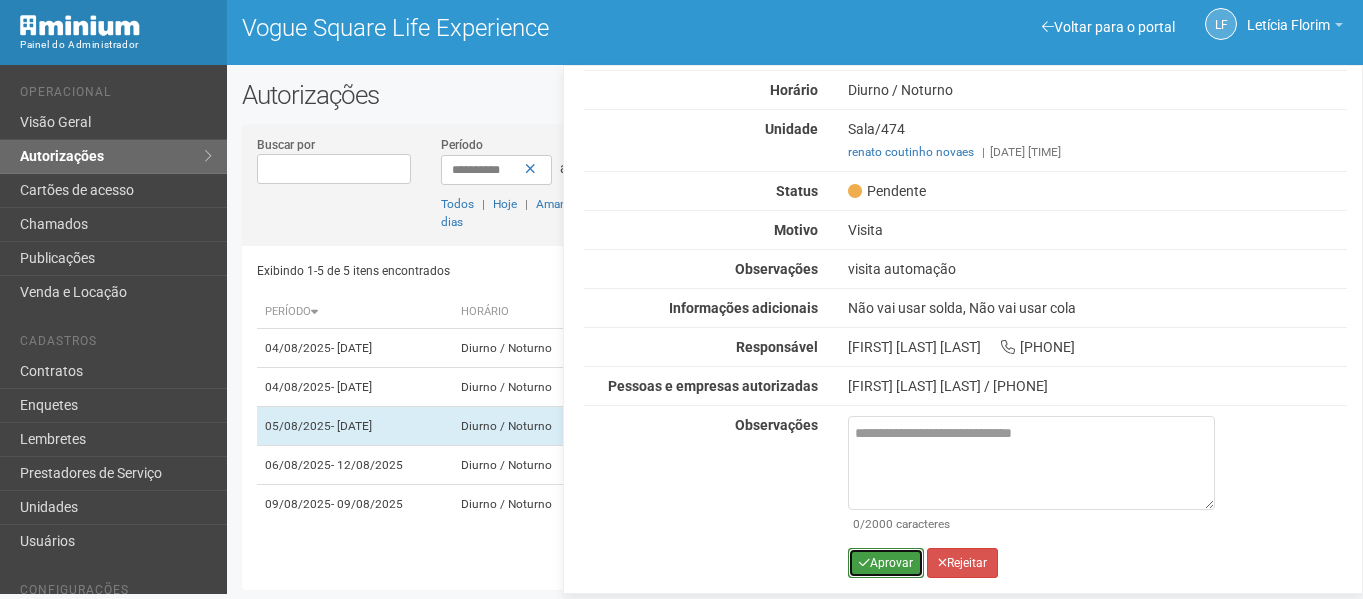 click on "Aprovar" at bounding box center [886, 563] 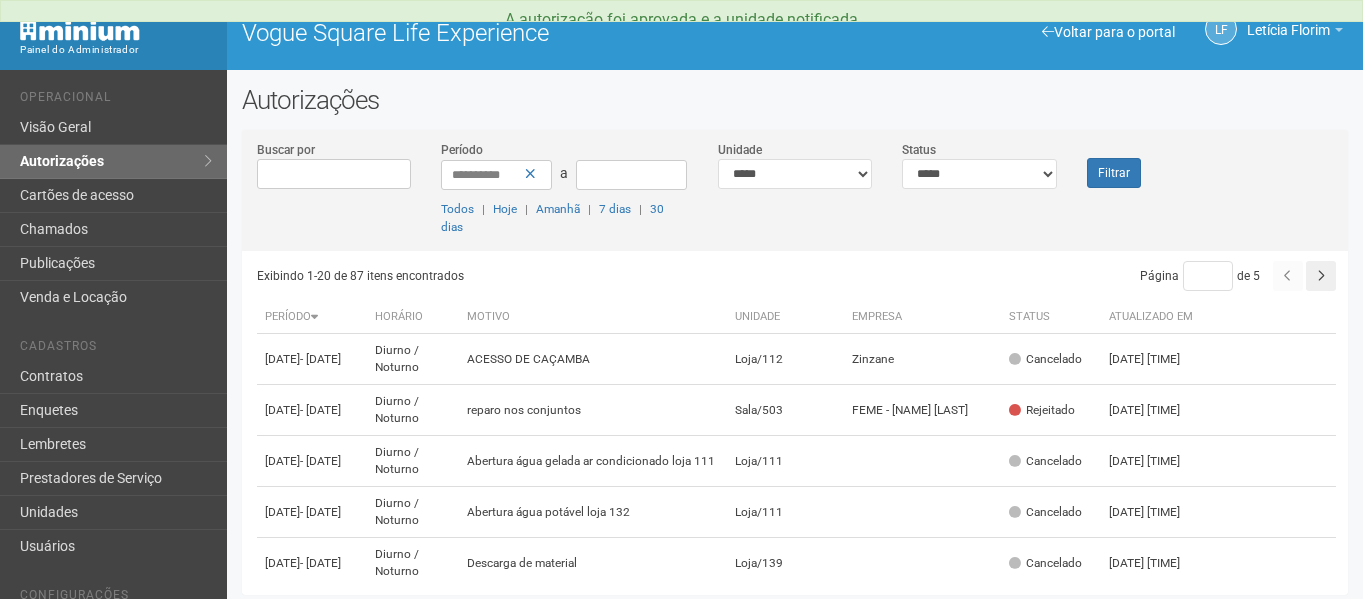 scroll, scrollTop: 0, scrollLeft: 0, axis: both 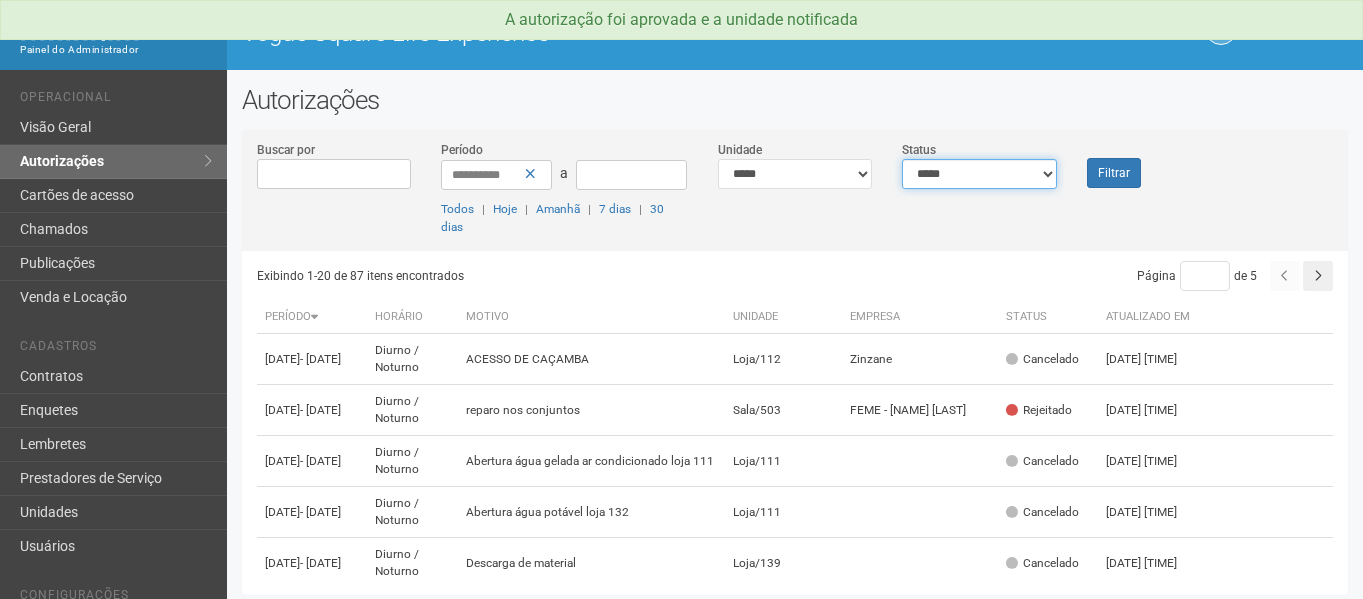 click on "**********" at bounding box center (979, 174) 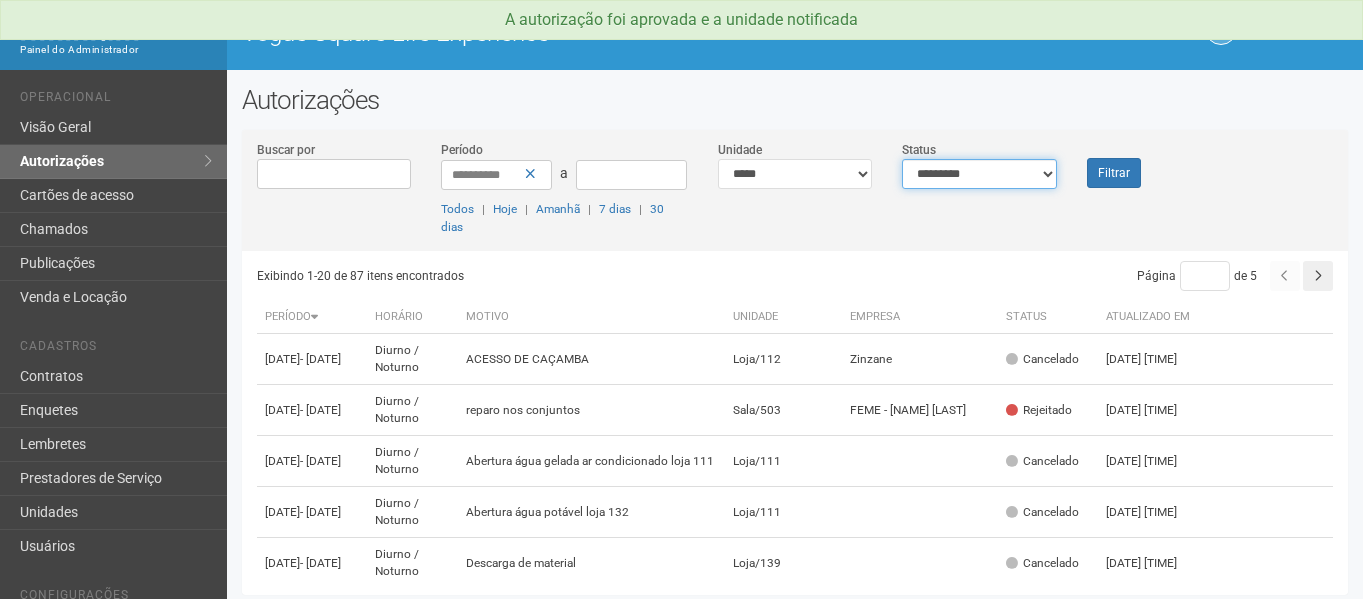 click on "**********" at bounding box center [979, 174] 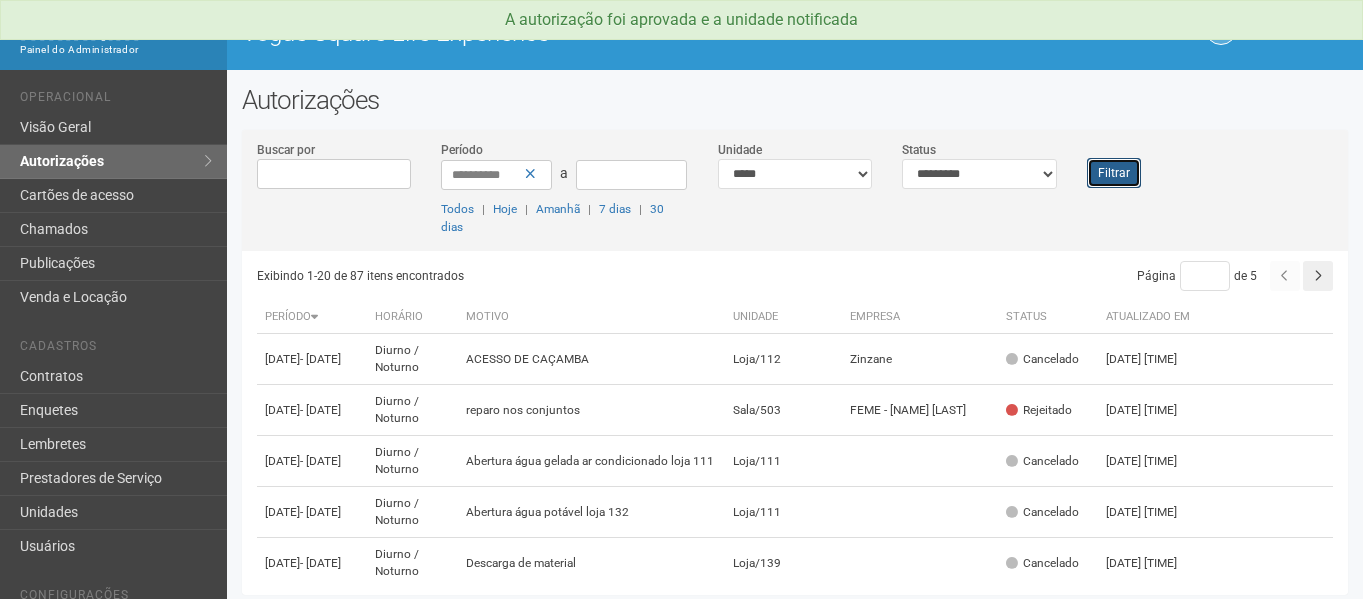 click on "Filtrar" at bounding box center [1114, 173] 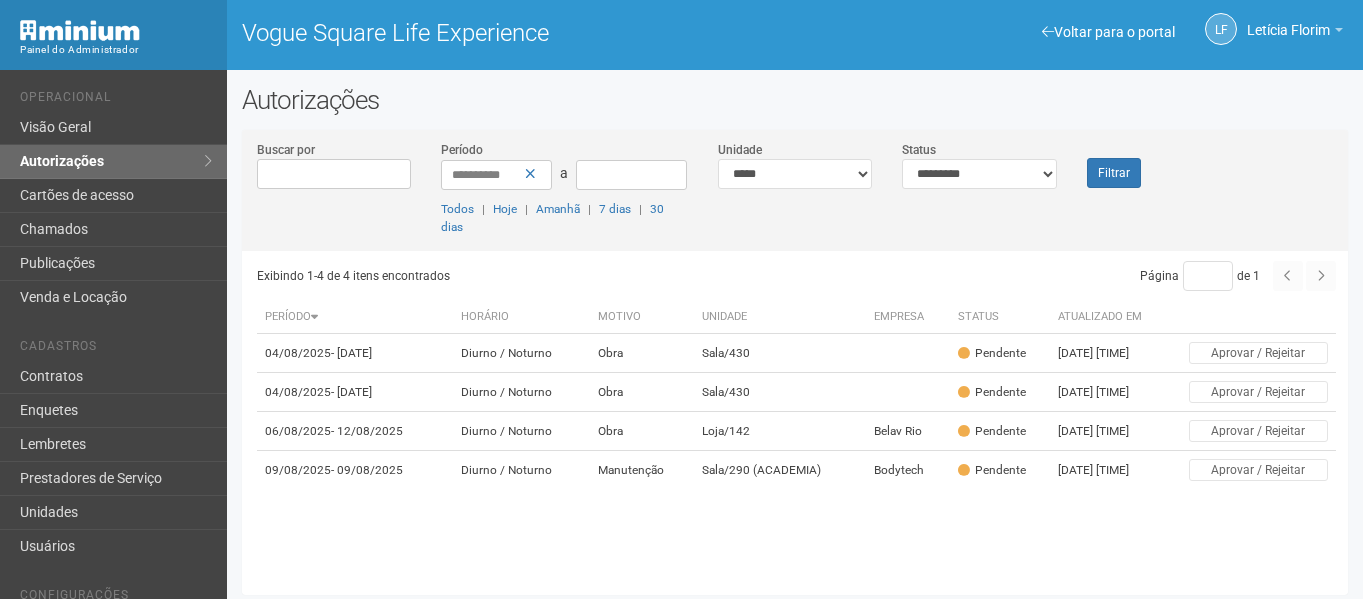 scroll, scrollTop: 5, scrollLeft: 0, axis: vertical 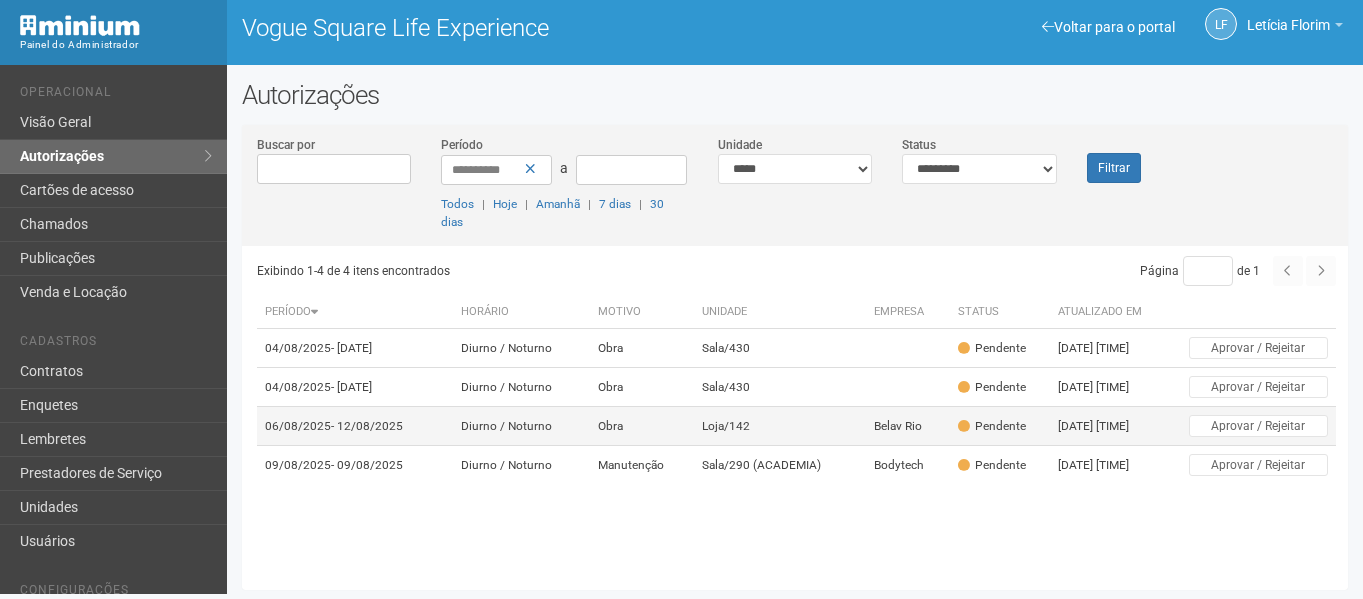 click on "Loja/142" at bounding box center [780, 426] 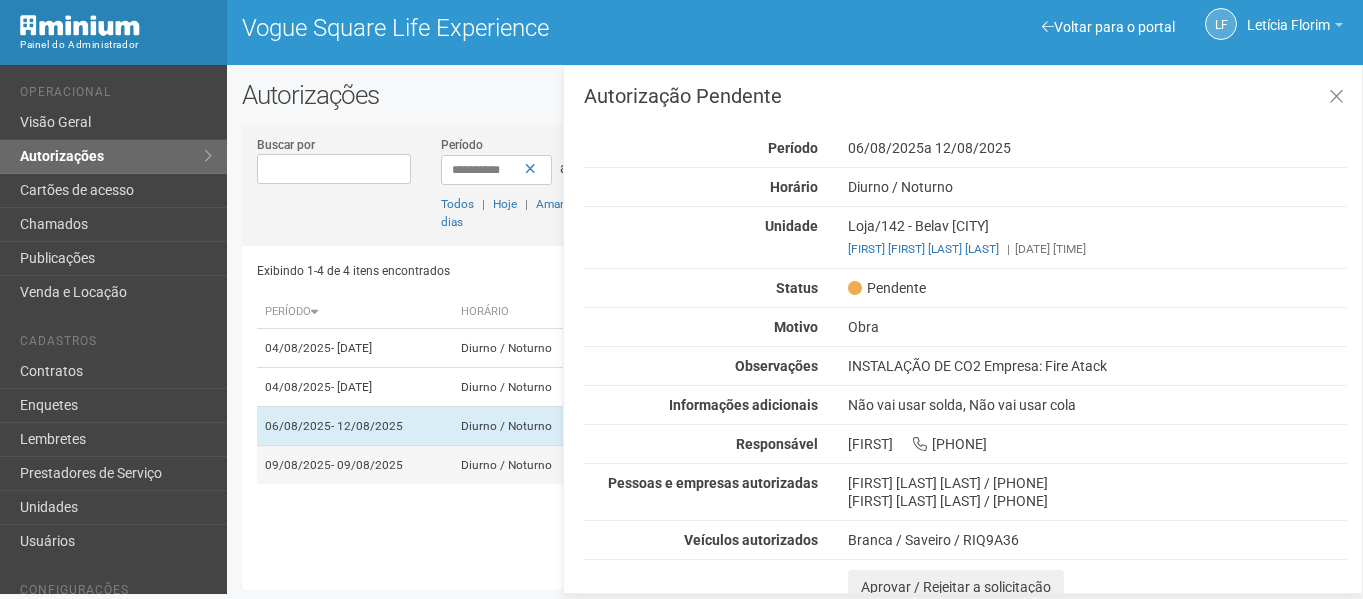 click on "Diurno / Noturno" at bounding box center (521, 465) 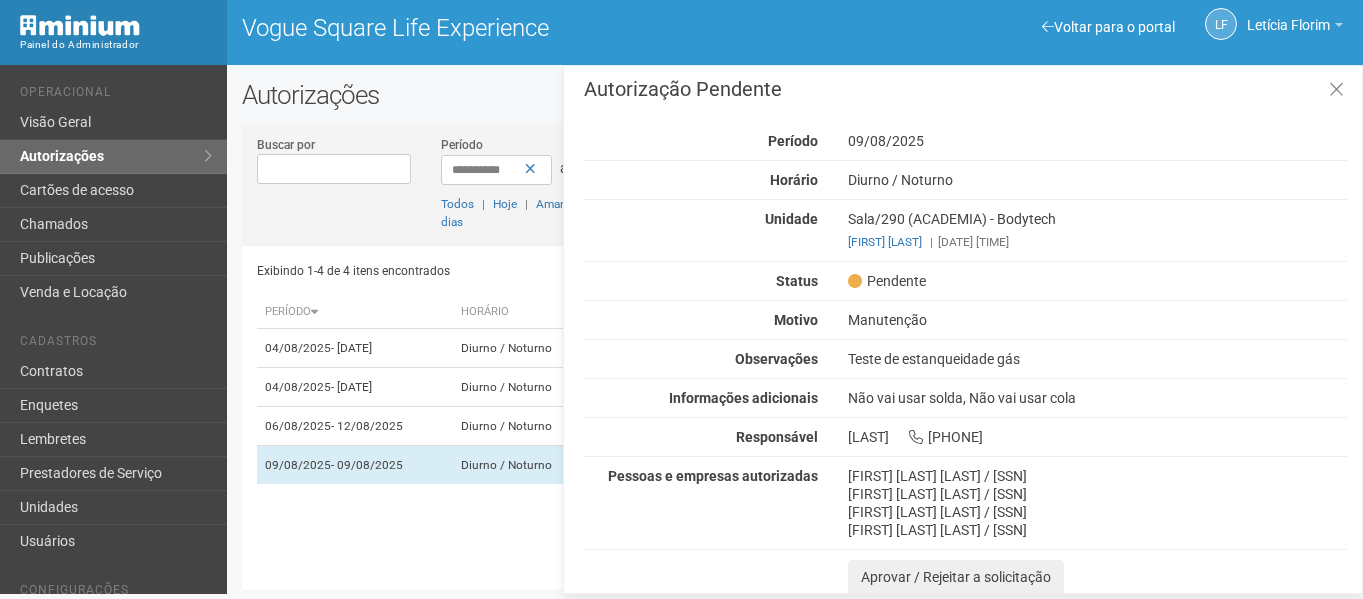 scroll, scrollTop: 8, scrollLeft: 0, axis: vertical 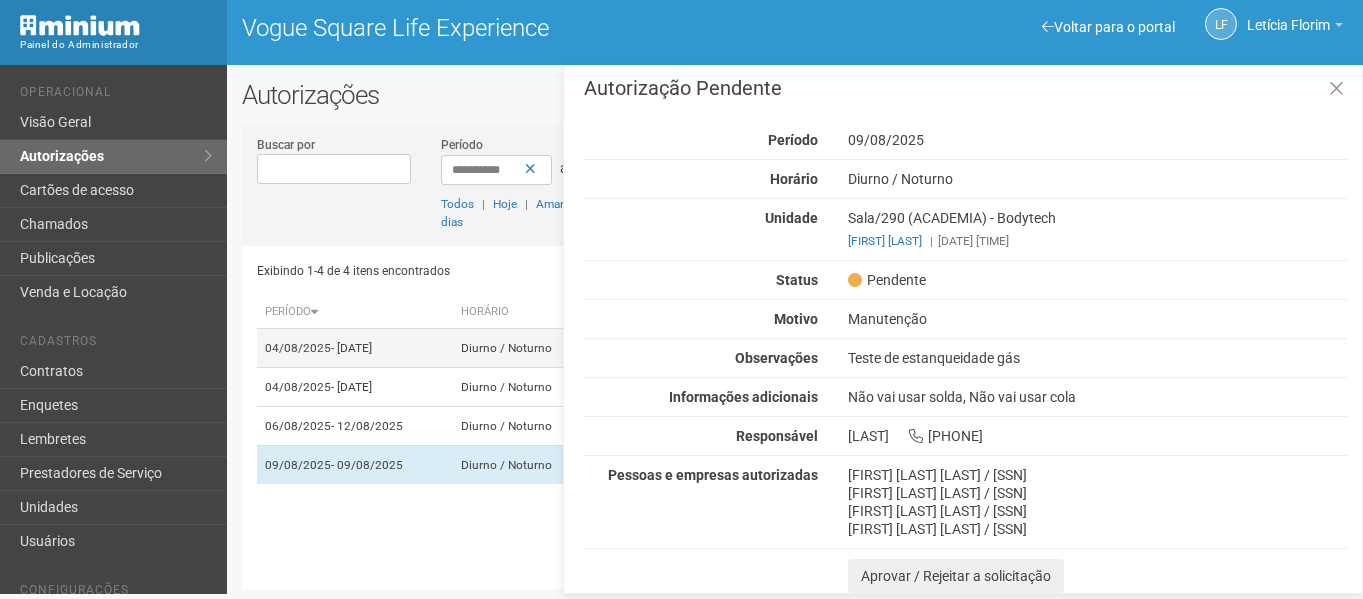 click on "Diurno / Noturno" at bounding box center [521, 348] 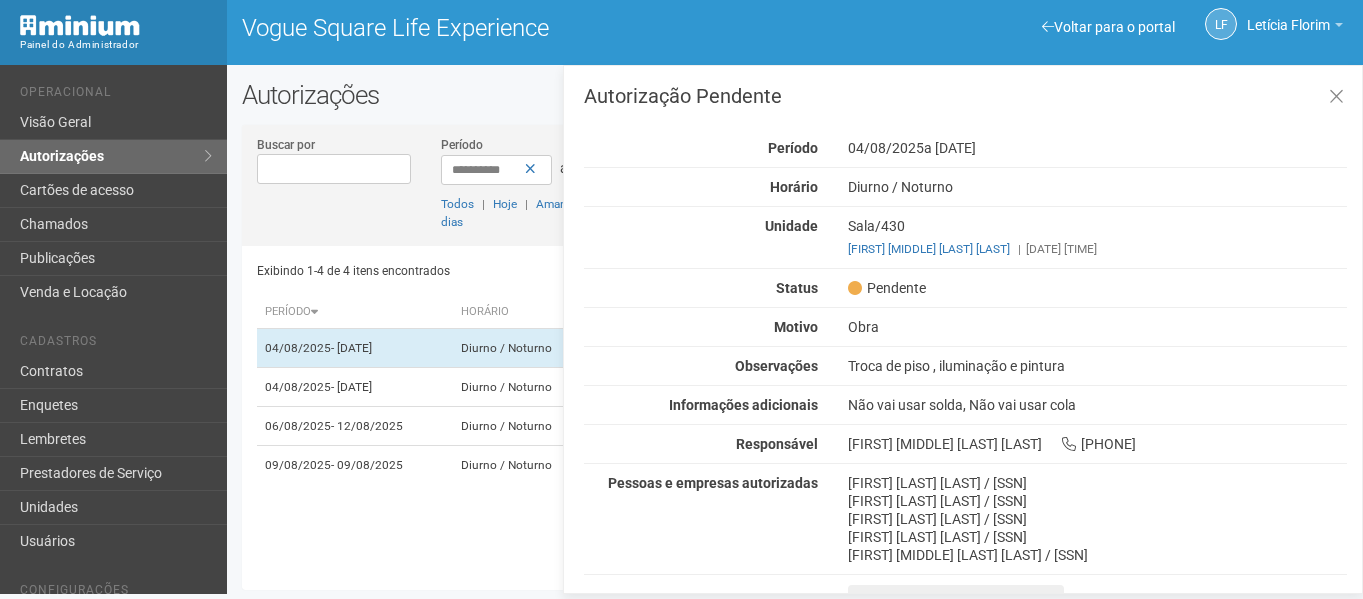 scroll, scrollTop: 26, scrollLeft: 0, axis: vertical 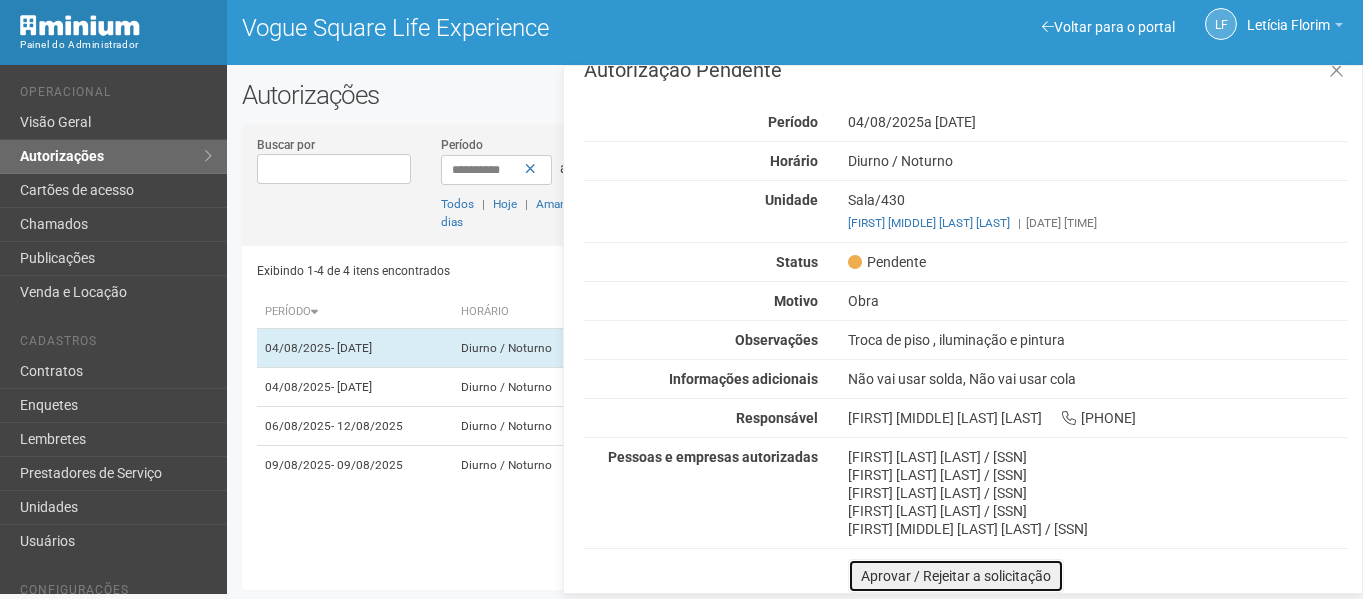 click on "Aprovar / Rejeitar a solicitação" at bounding box center (956, 576) 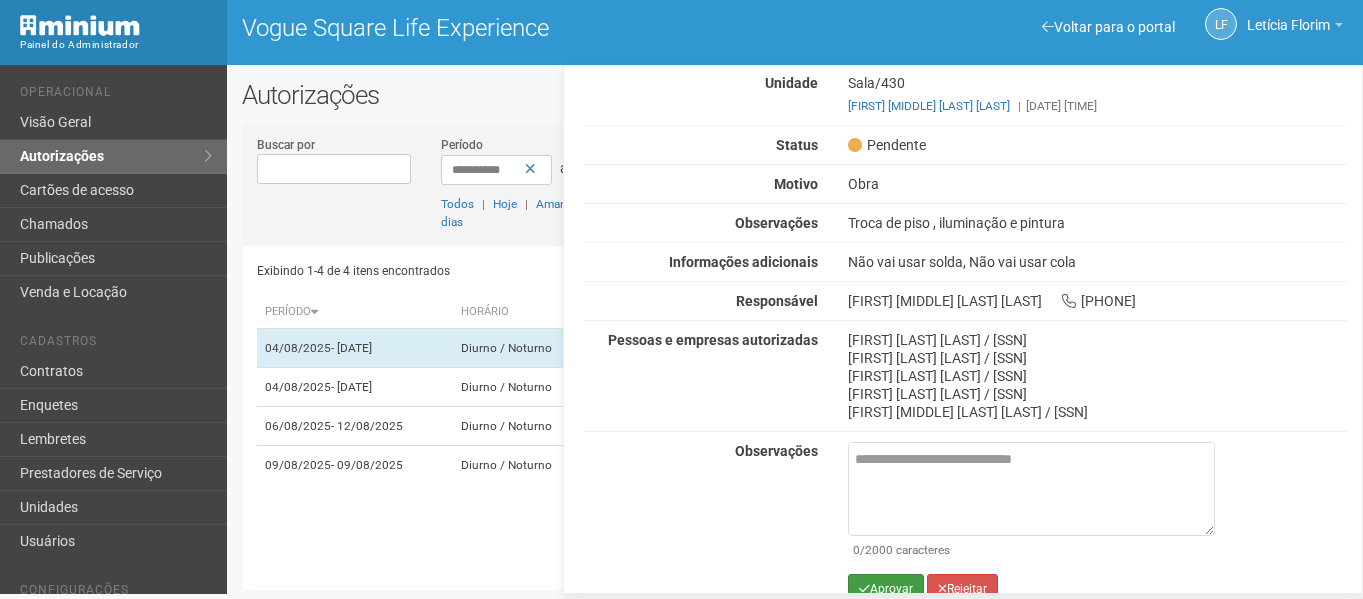 scroll, scrollTop: 169, scrollLeft: 0, axis: vertical 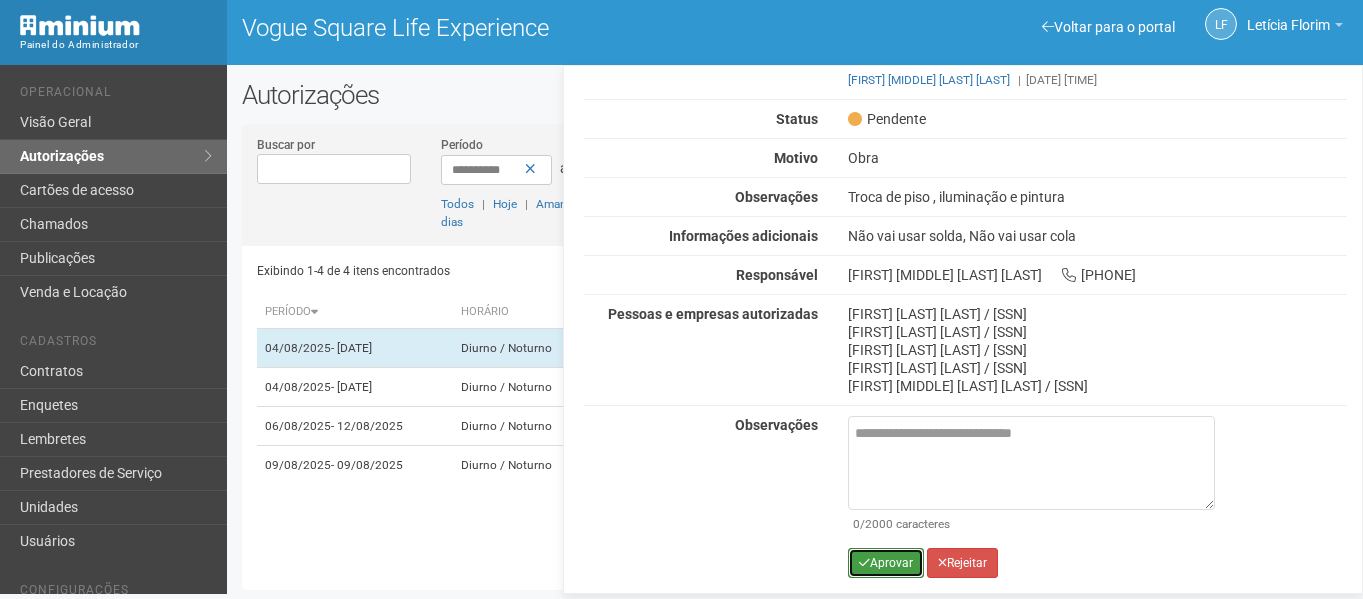 click on "Aprovar" at bounding box center (886, 563) 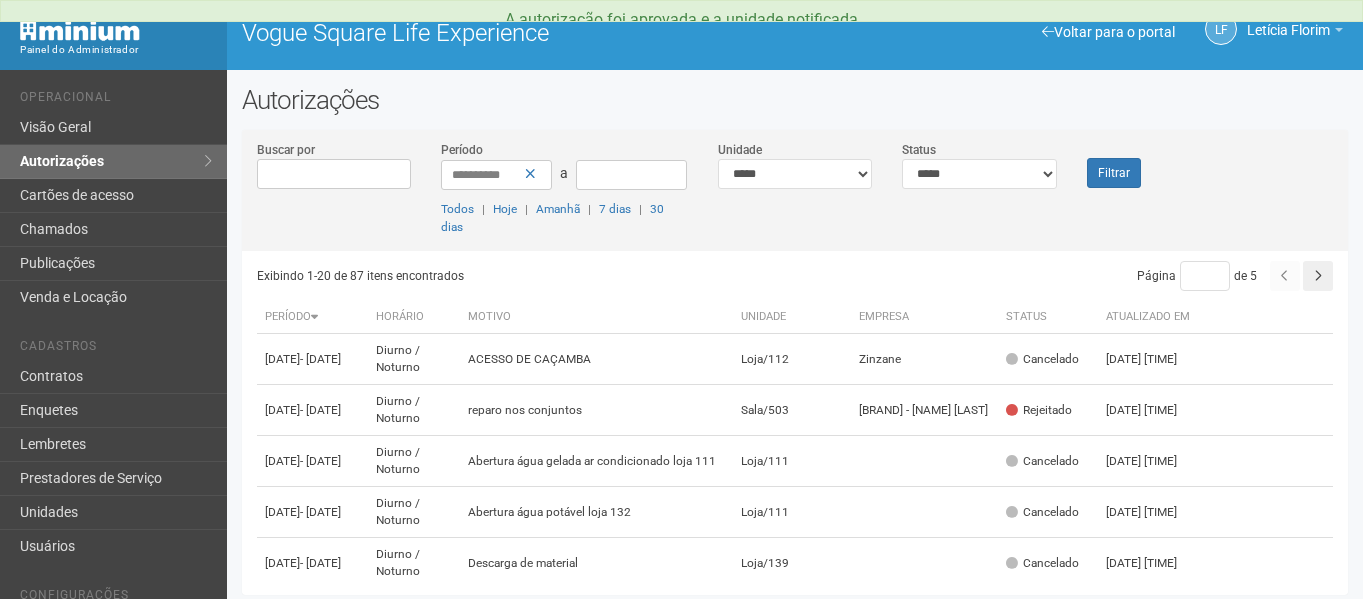 scroll, scrollTop: 0, scrollLeft: 0, axis: both 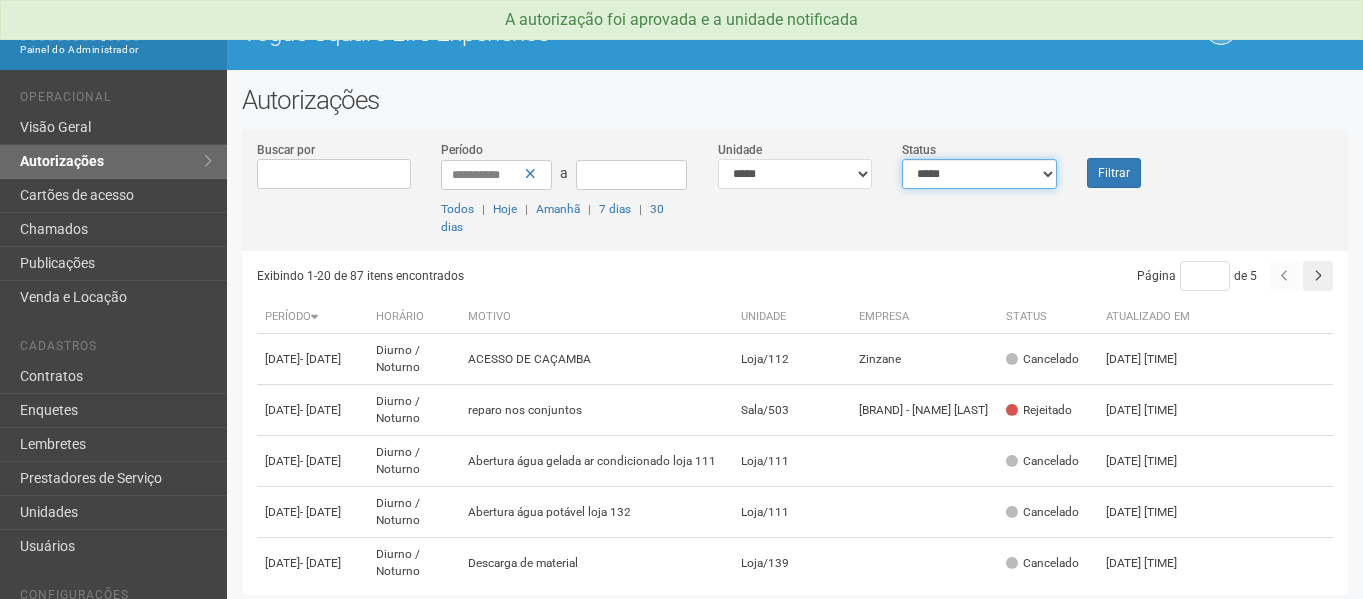 drag, startPoint x: 991, startPoint y: 173, endPoint x: 989, endPoint y: 183, distance: 10.198039 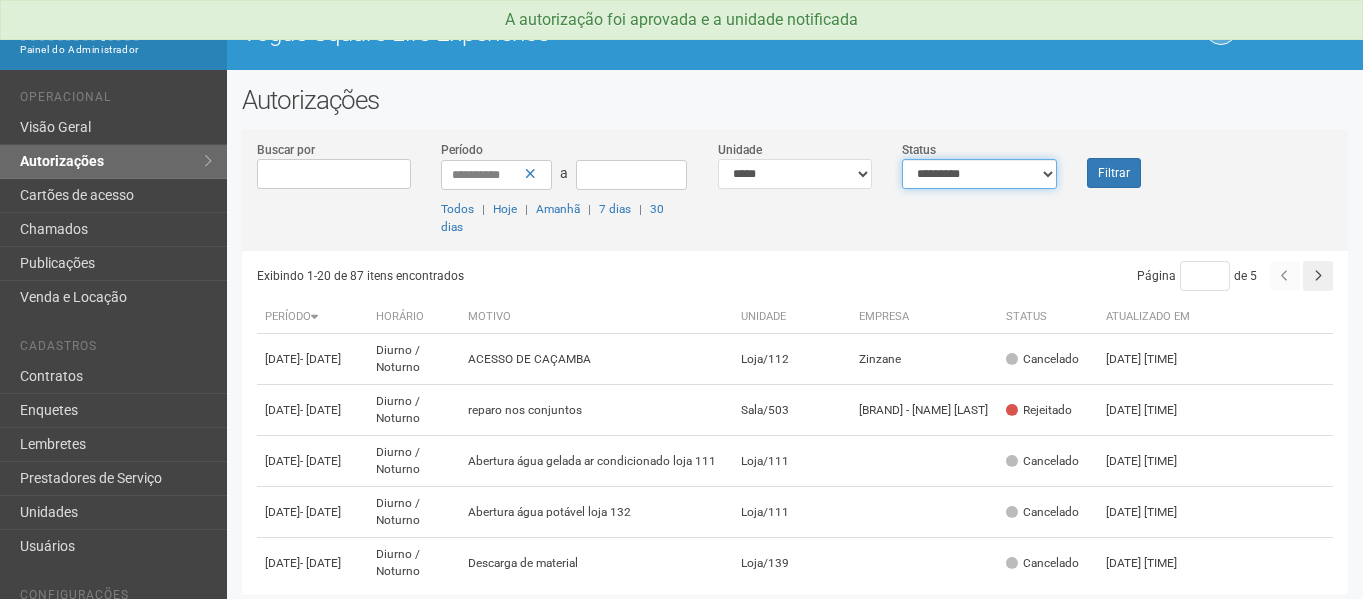 click on "**********" at bounding box center (979, 174) 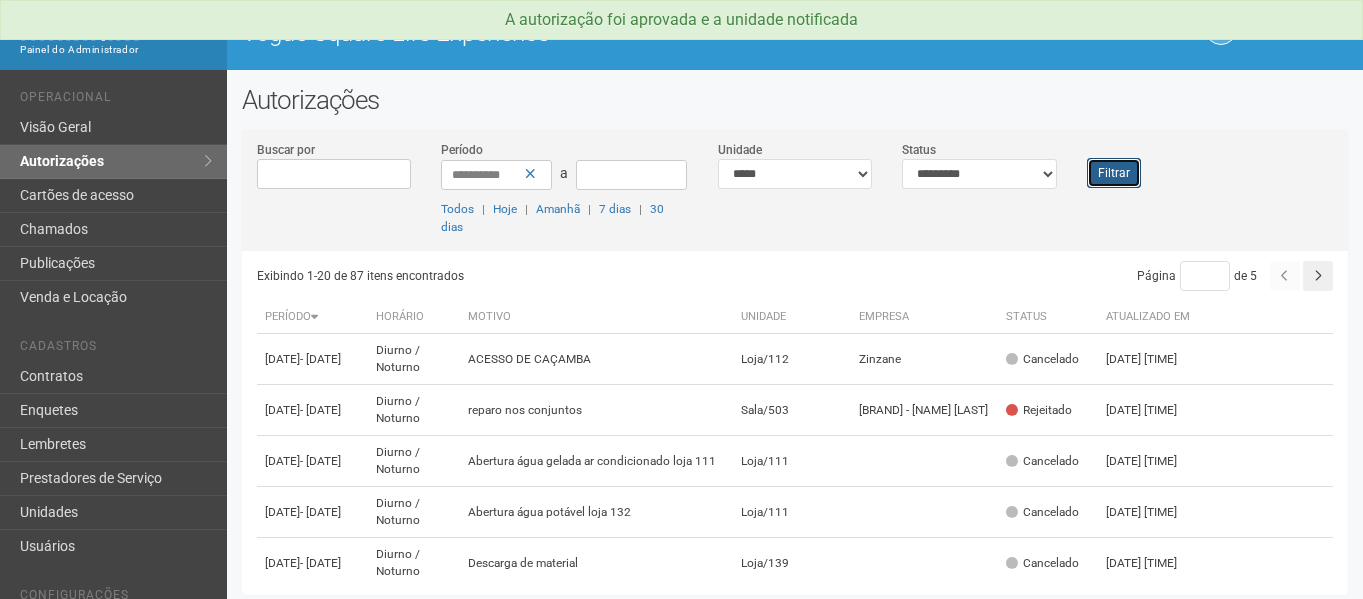 click on "Filtrar" at bounding box center [1114, 173] 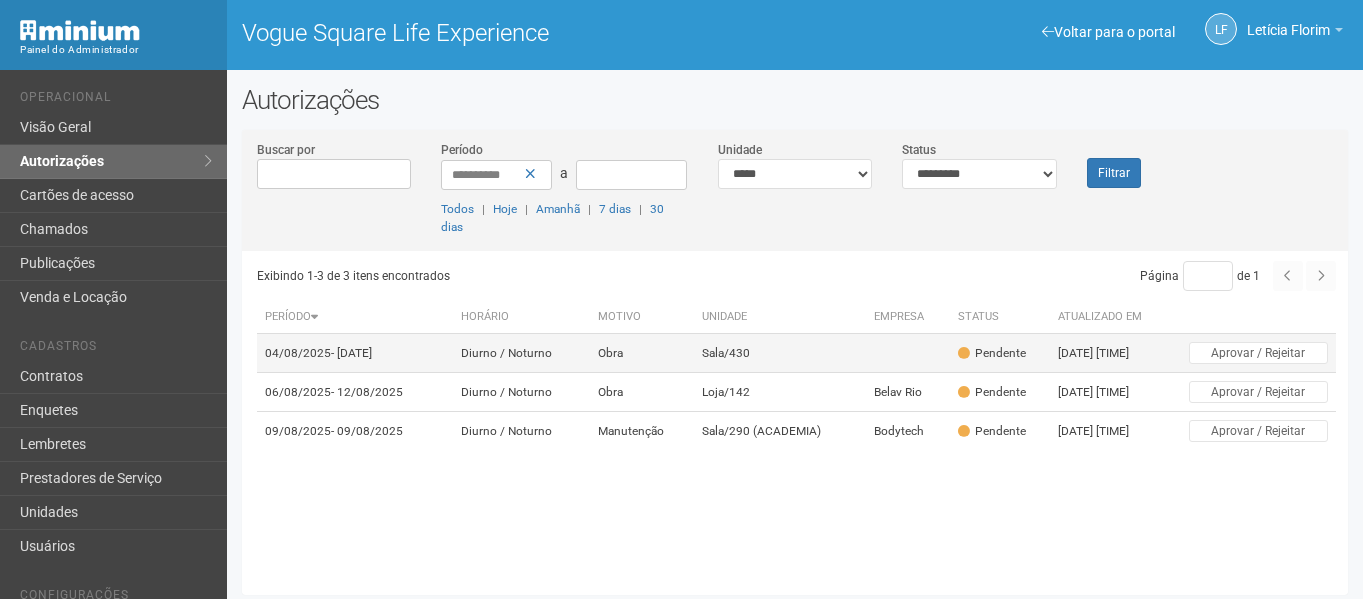scroll, scrollTop: 0, scrollLeft: 0, axis: both 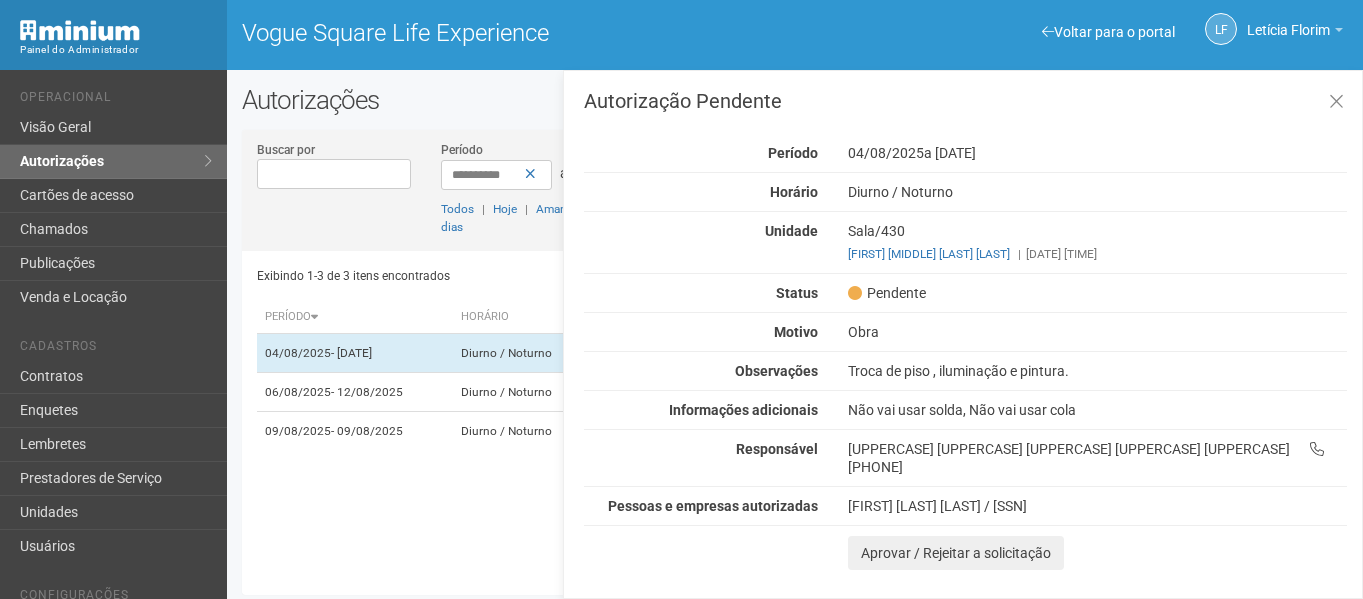 click on "Exibindo 1-3 de 3 itens encontrados
Página
*
de 1
Período
Horário
Motivo
Unidade
Empresa
Status
Atualizado em
04/08/2025
- 16/12/2025
Diurno / Noturno
Obra
Sala/430
Obra" at bounding box center (802, 415) 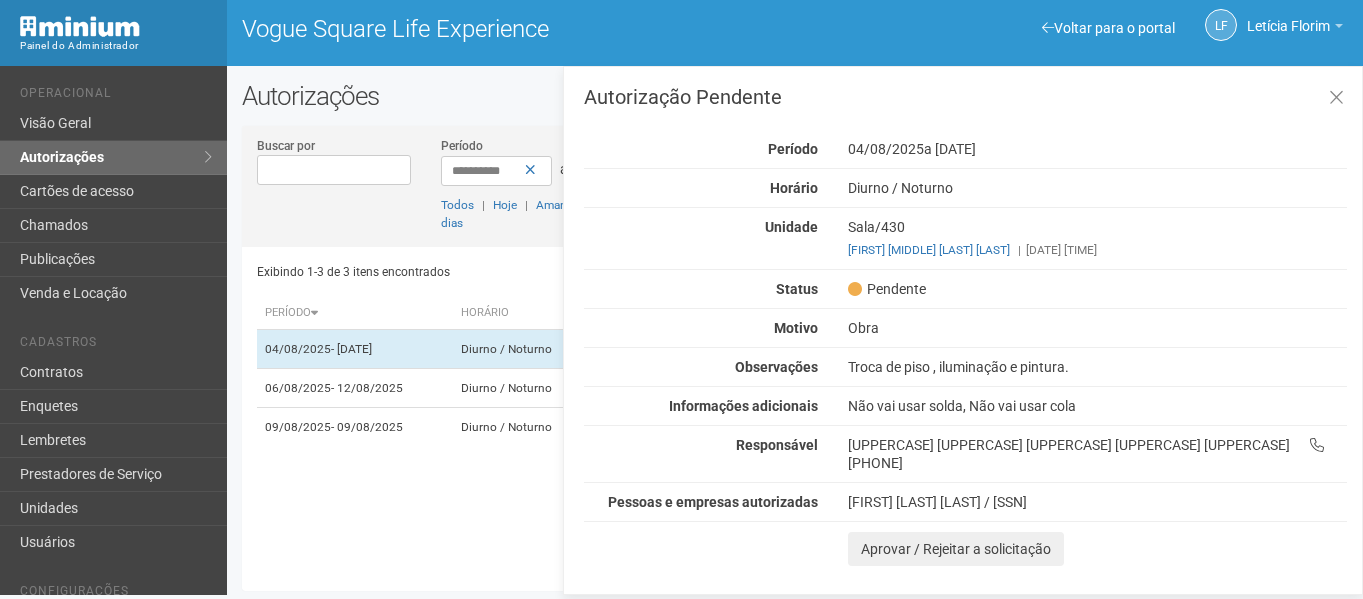 scroll, scrollTop: 5, scrollLeft: 0, axis: vertical 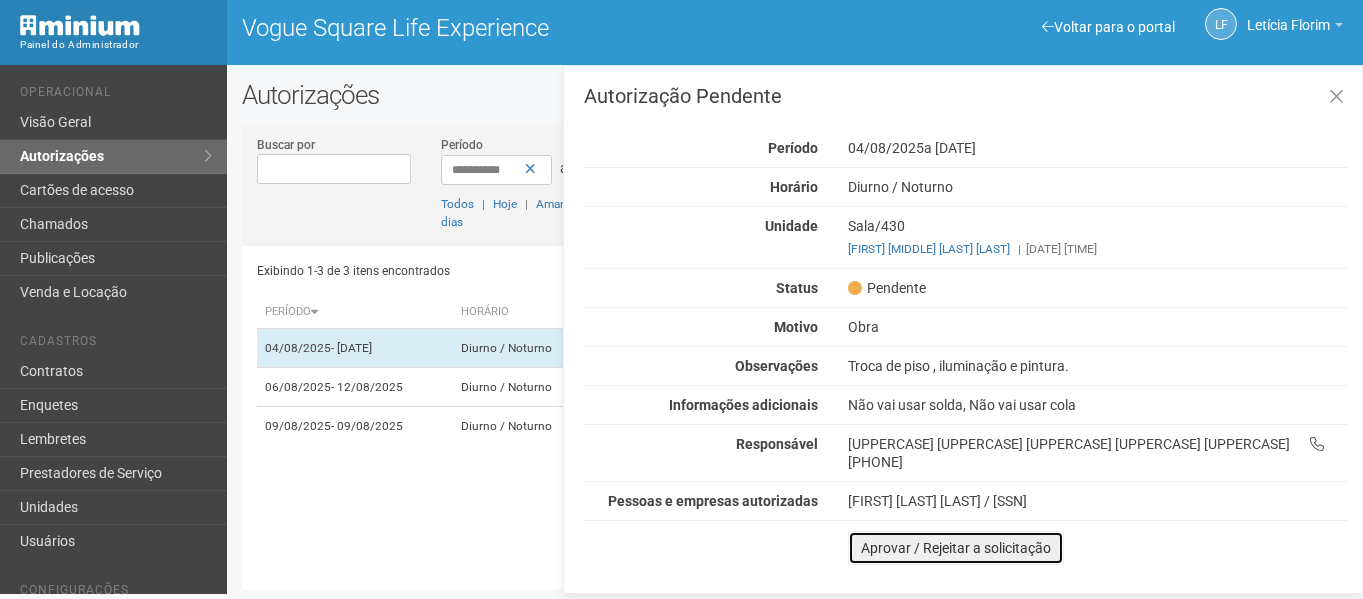 click on "Aprovar / Rejeitar a solicitação" at bounding box center (956, 548) 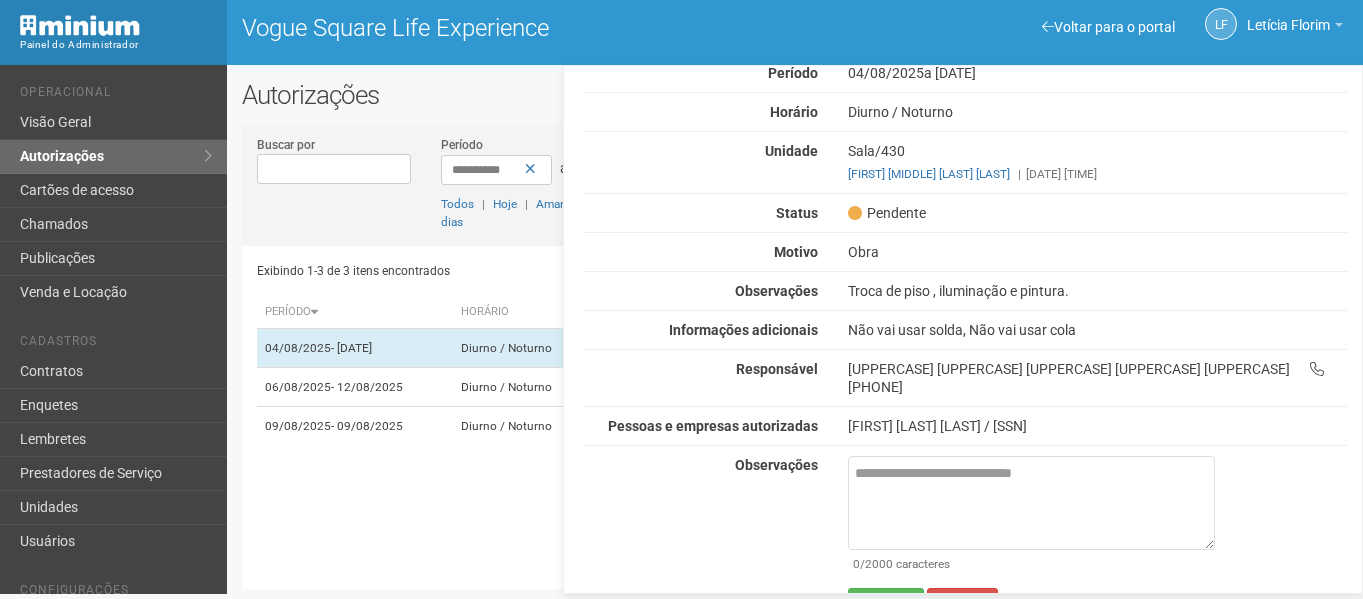 scroll, scrollTop: 97, scrollLeft: 0, axis: vertical 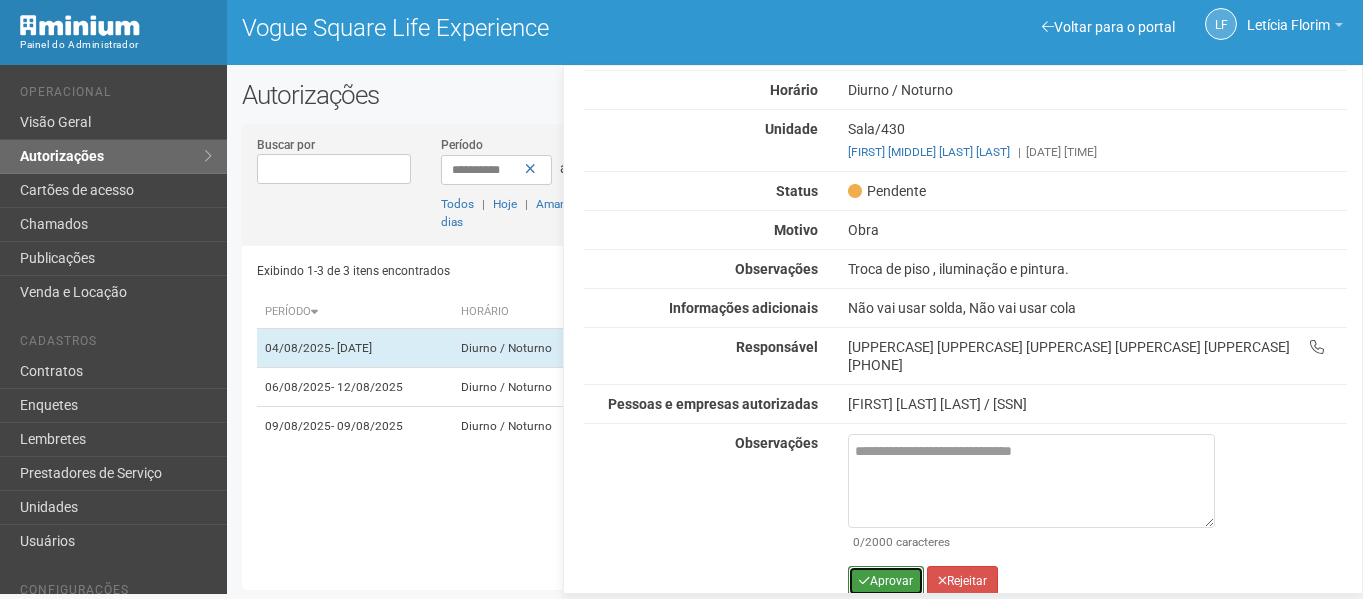 click on "Aprovar" at bounding box center [886, 581] 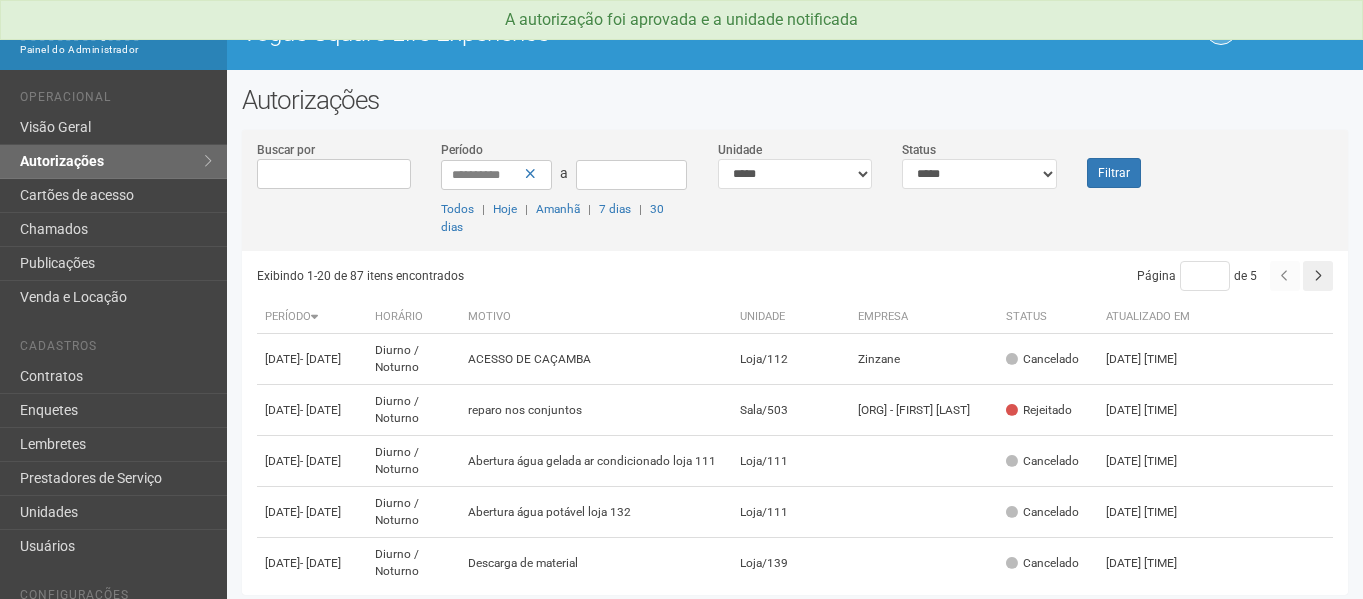 scroll, scrollTop: 0, scrollLeft: 0, axis: both 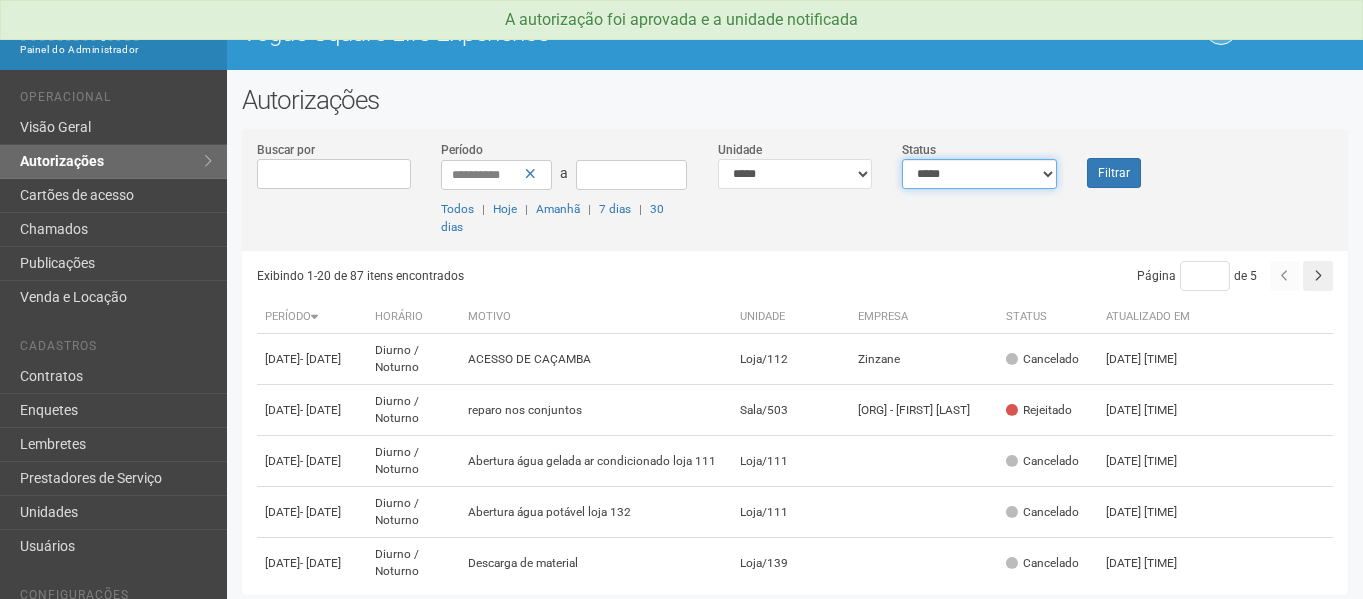 drag, startPoint x: 991, startPoint y: 163, endPoint x: 977, endPoint y: 187, distance: 27.784887 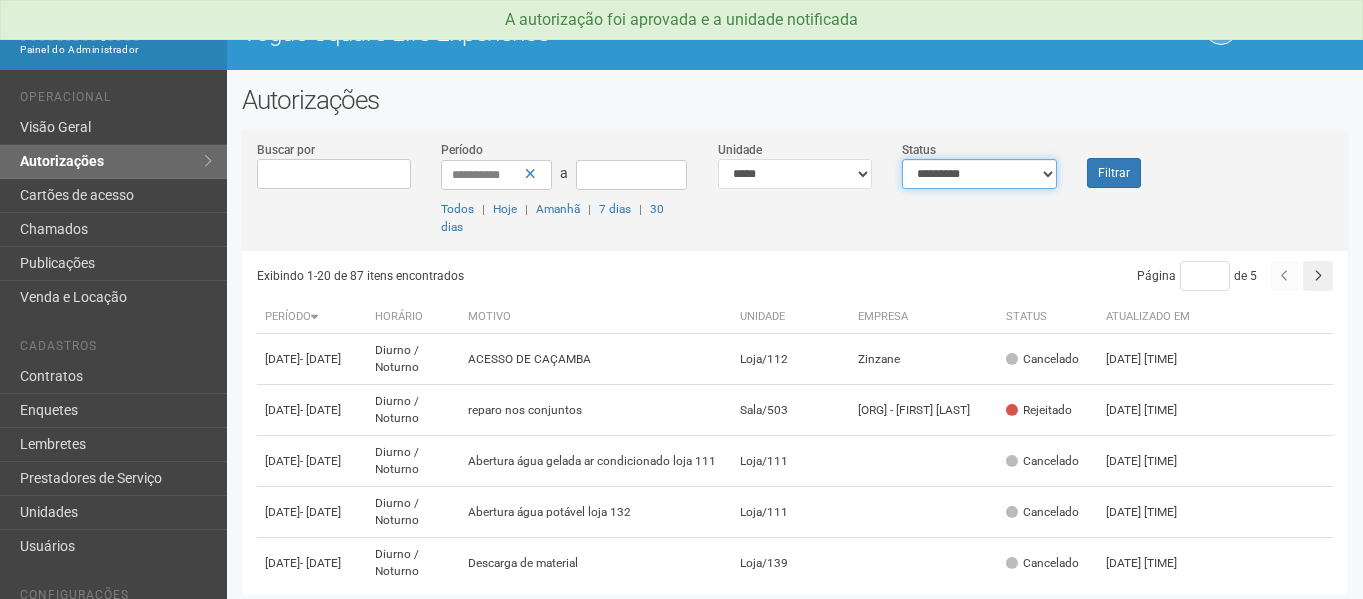 click on "**********" at bounding box center (979, 174) 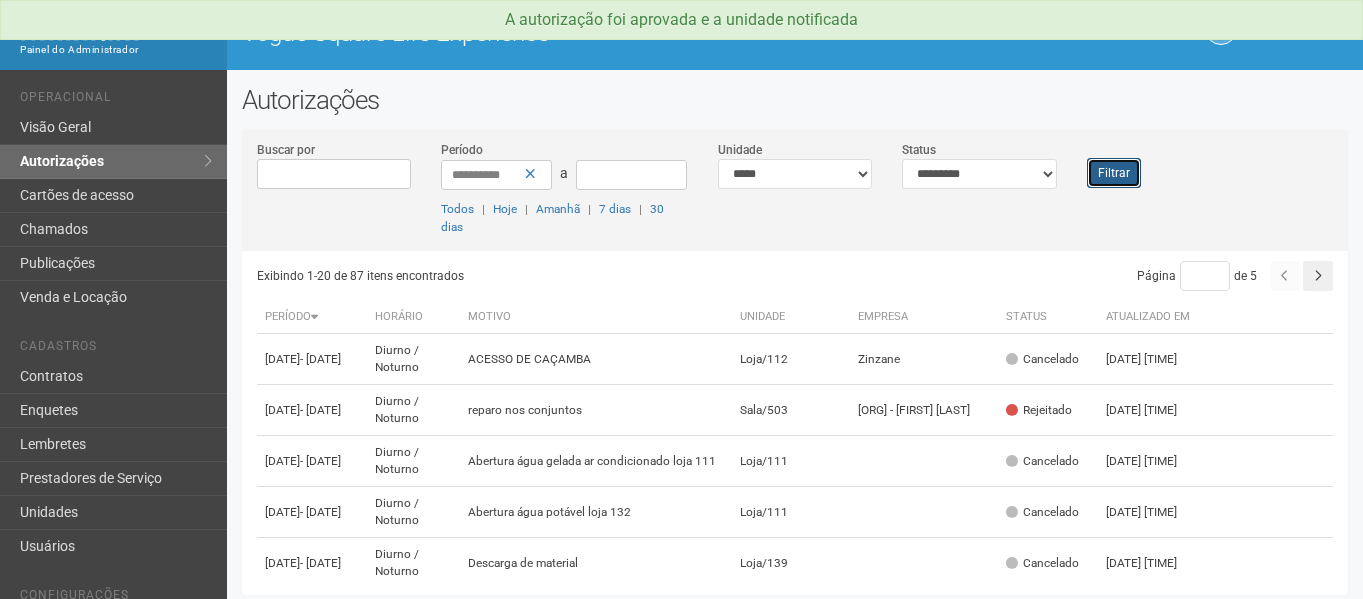 click on "Filtrar" at bounding box center [1114, 173] 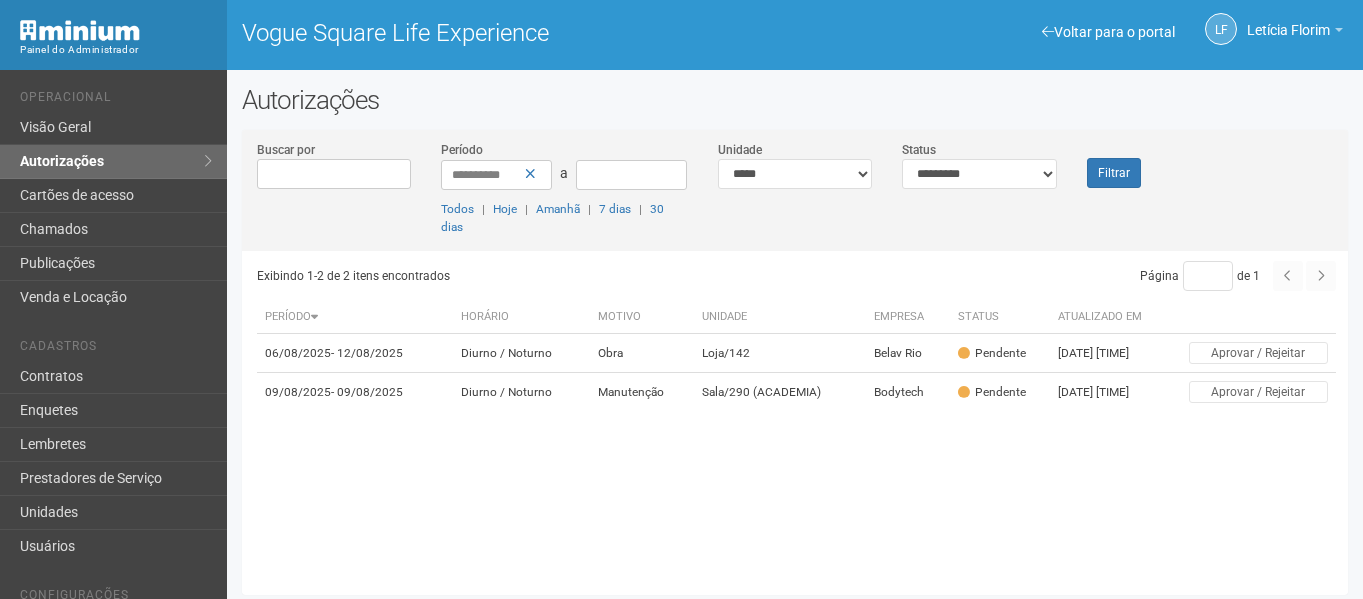 scroll, scrollTop: 0, scrollLeft: 0, axis: both 